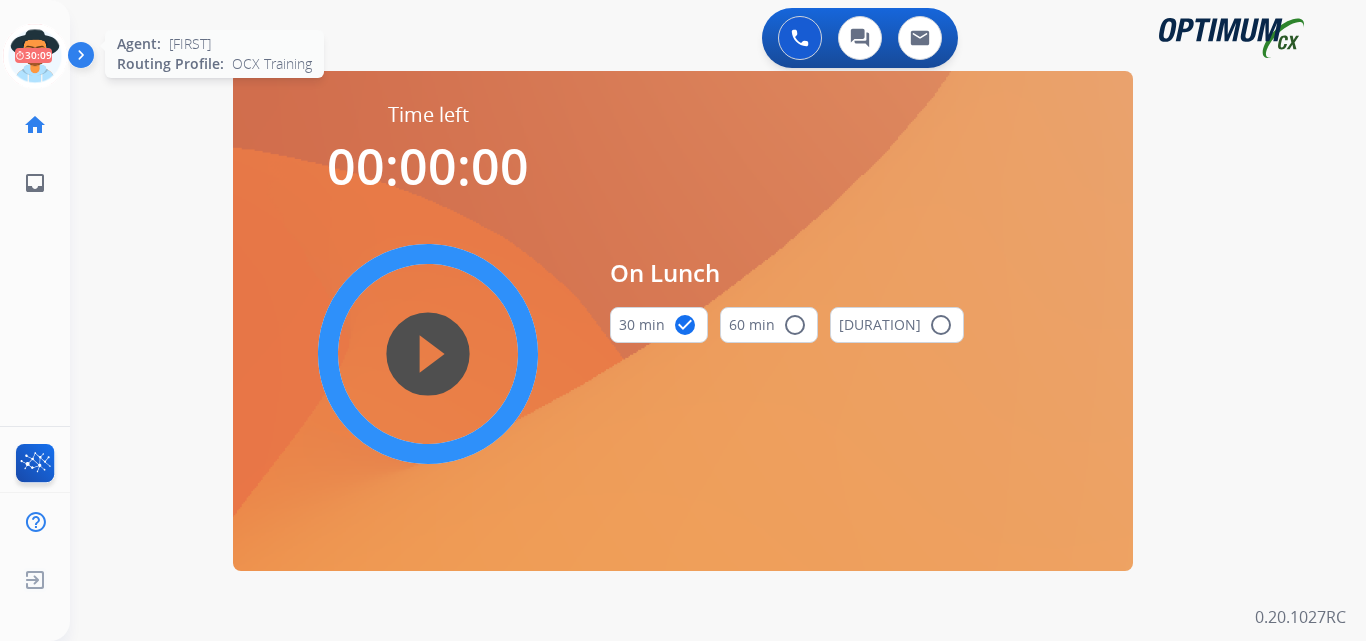 click 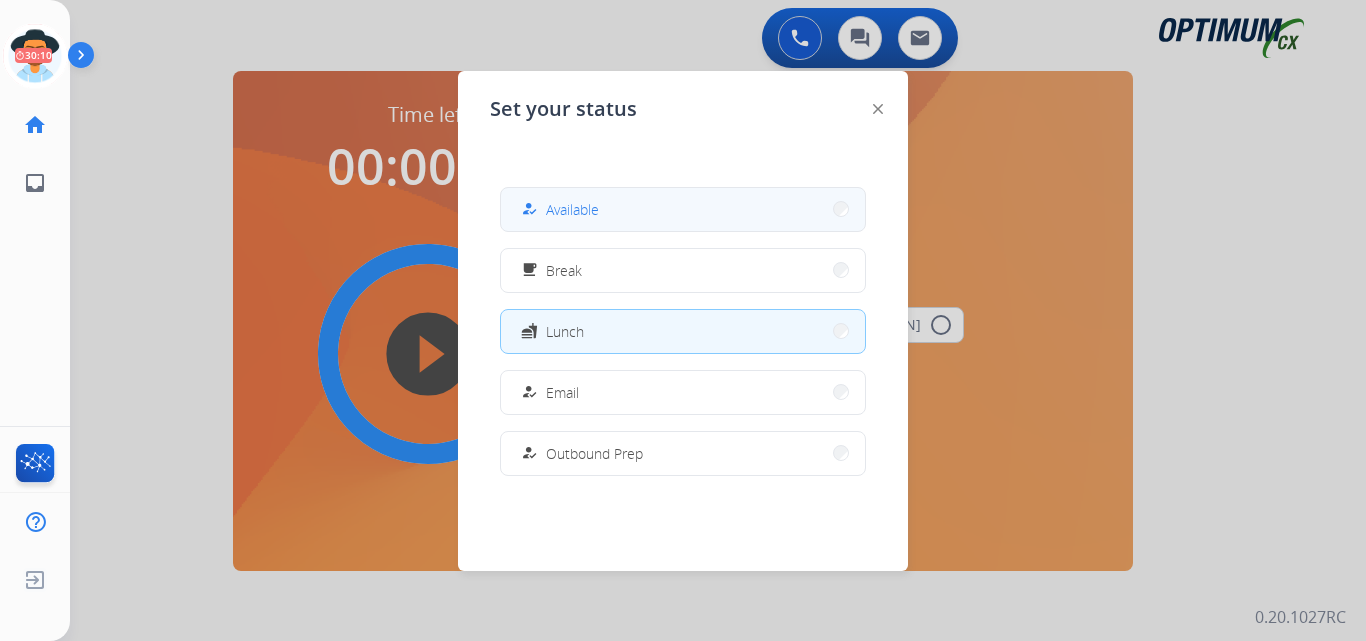 click on "how_to_reg Available" at bounding box center (683, 209) 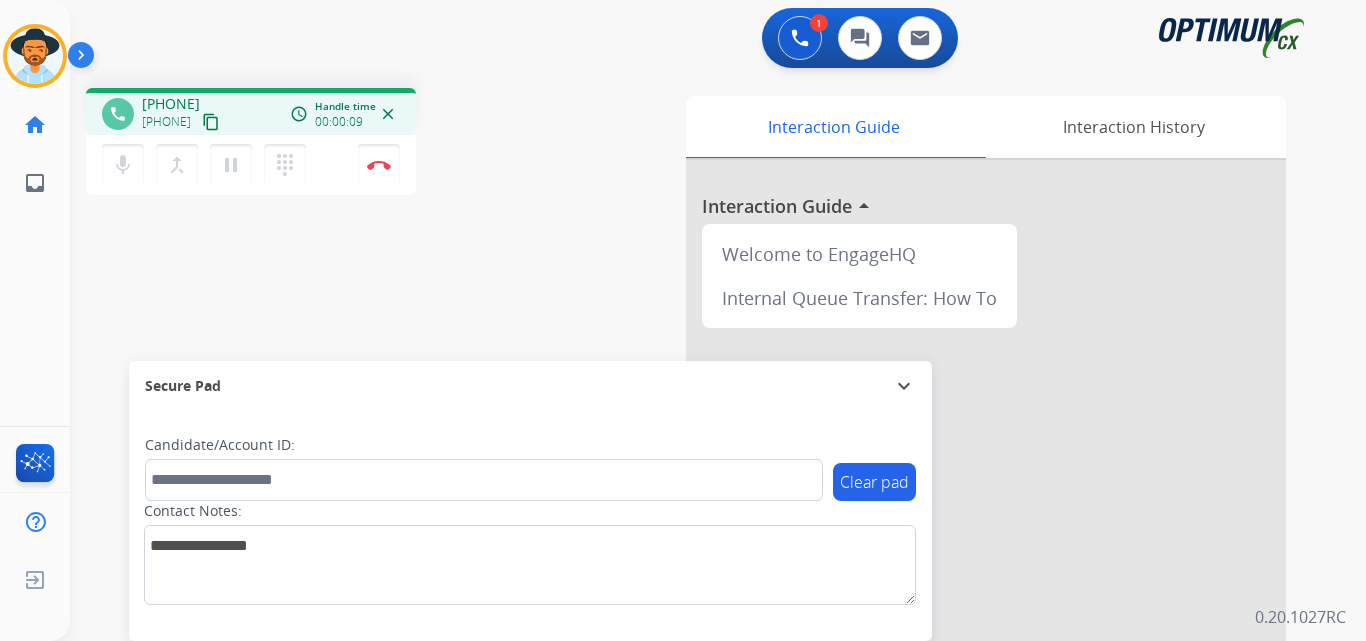 click on "[PHONE]" at bounding box center (171, 104) 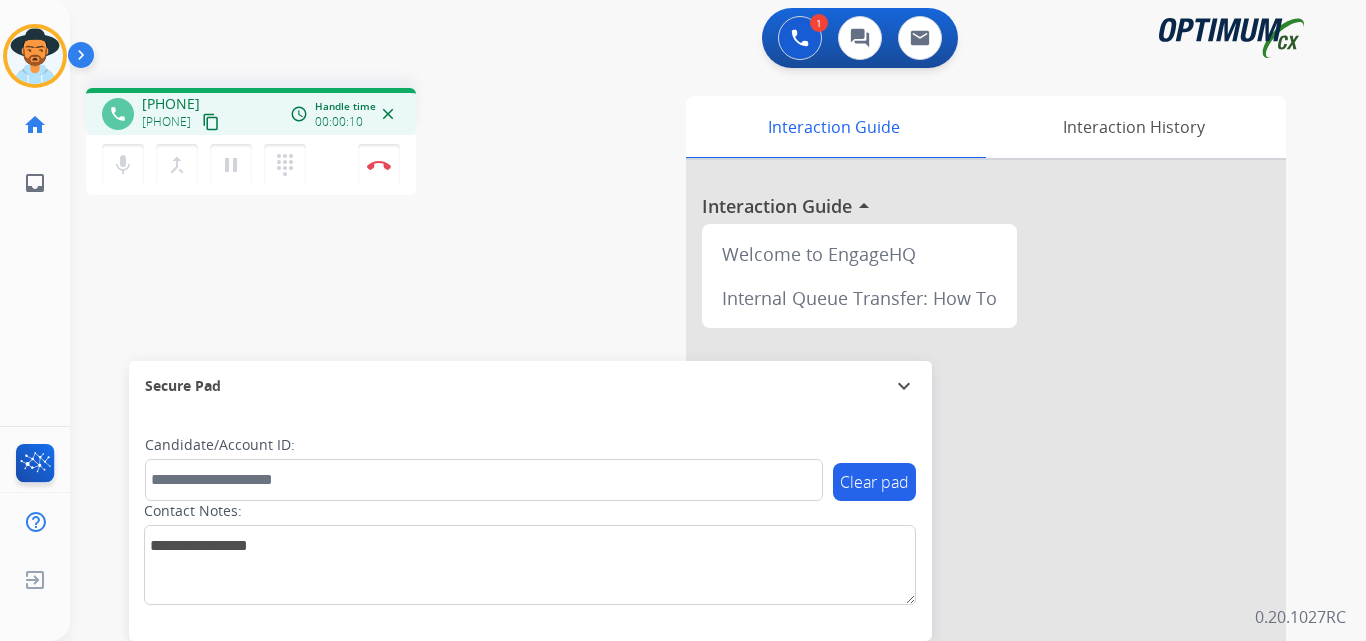 copy on "[PHONE]" 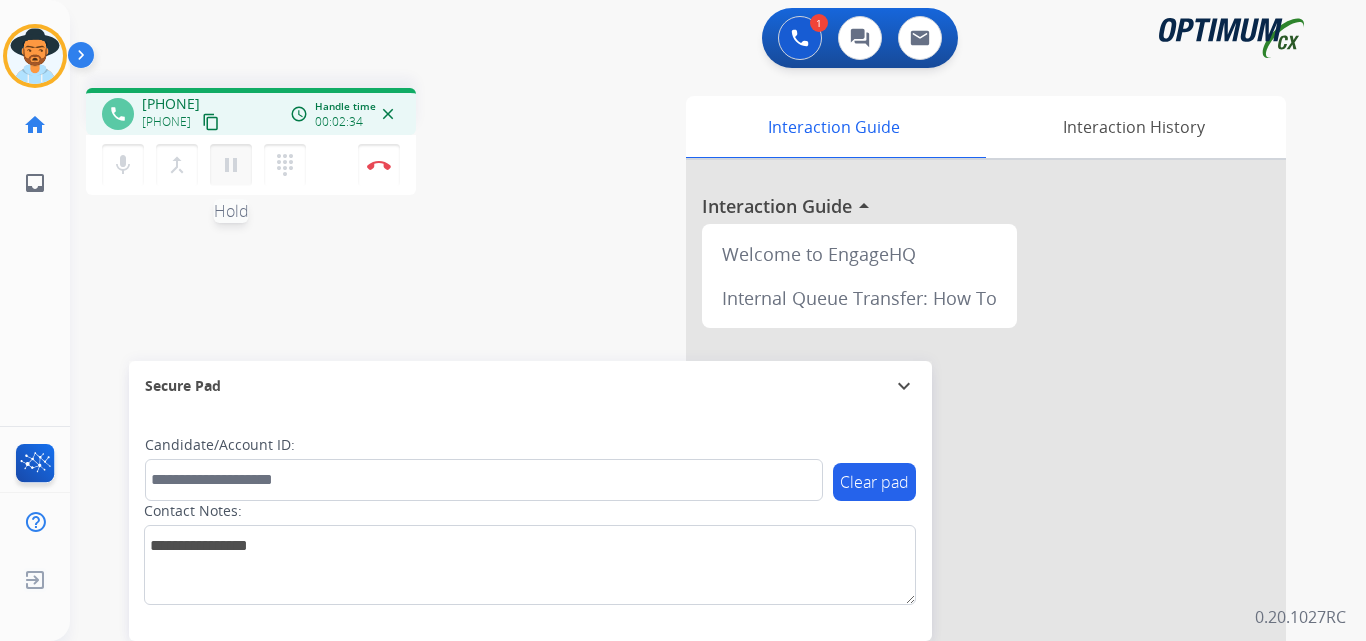 click on "pause" at bounding box center (231, 165) 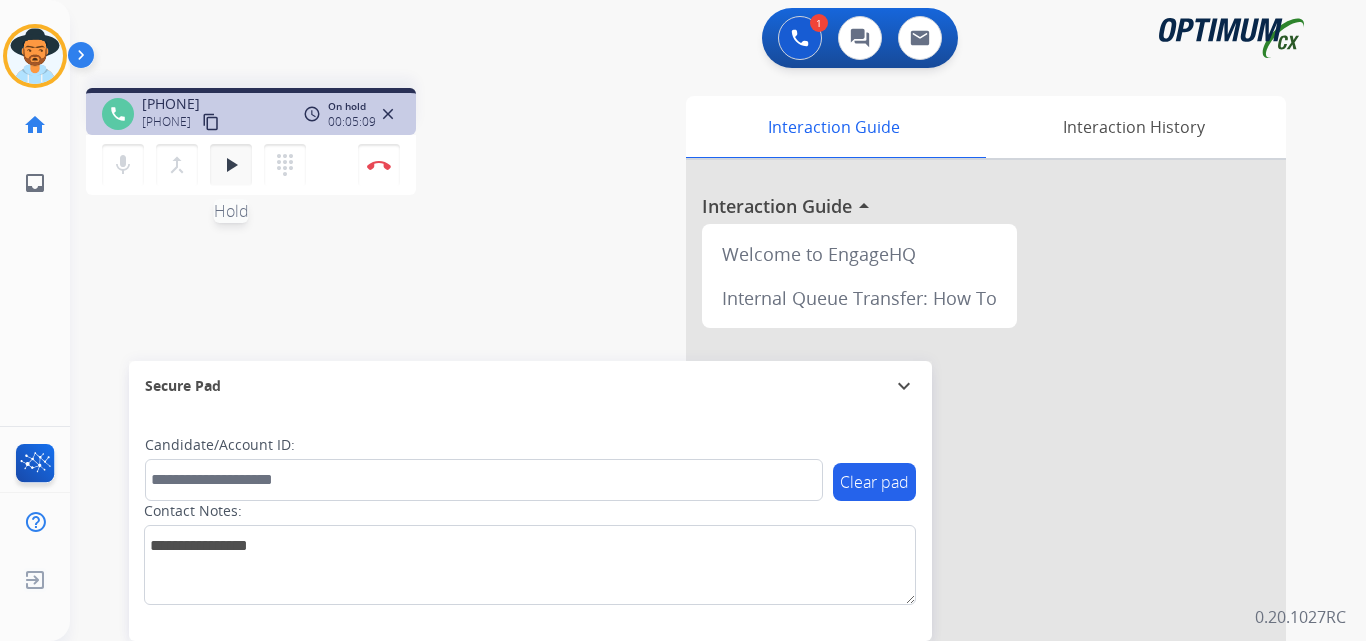 click on "play_arrow Hold" at bounding box center (231, 165) 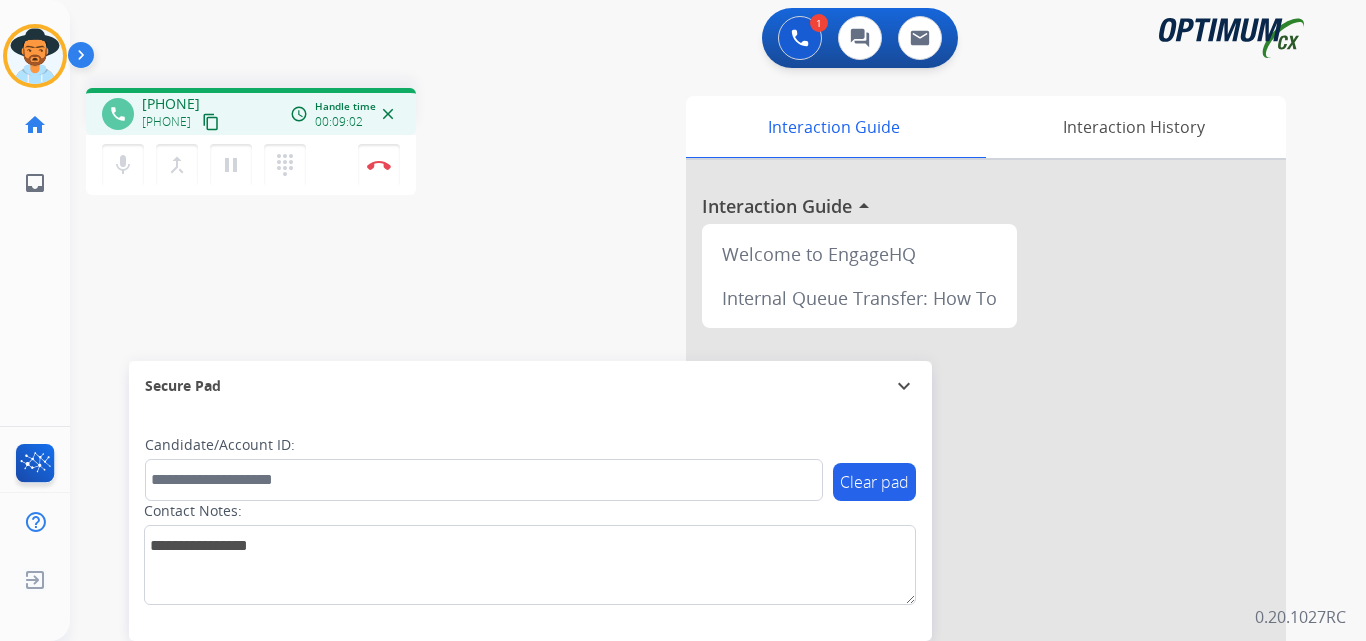 copy on "[PHONE]" 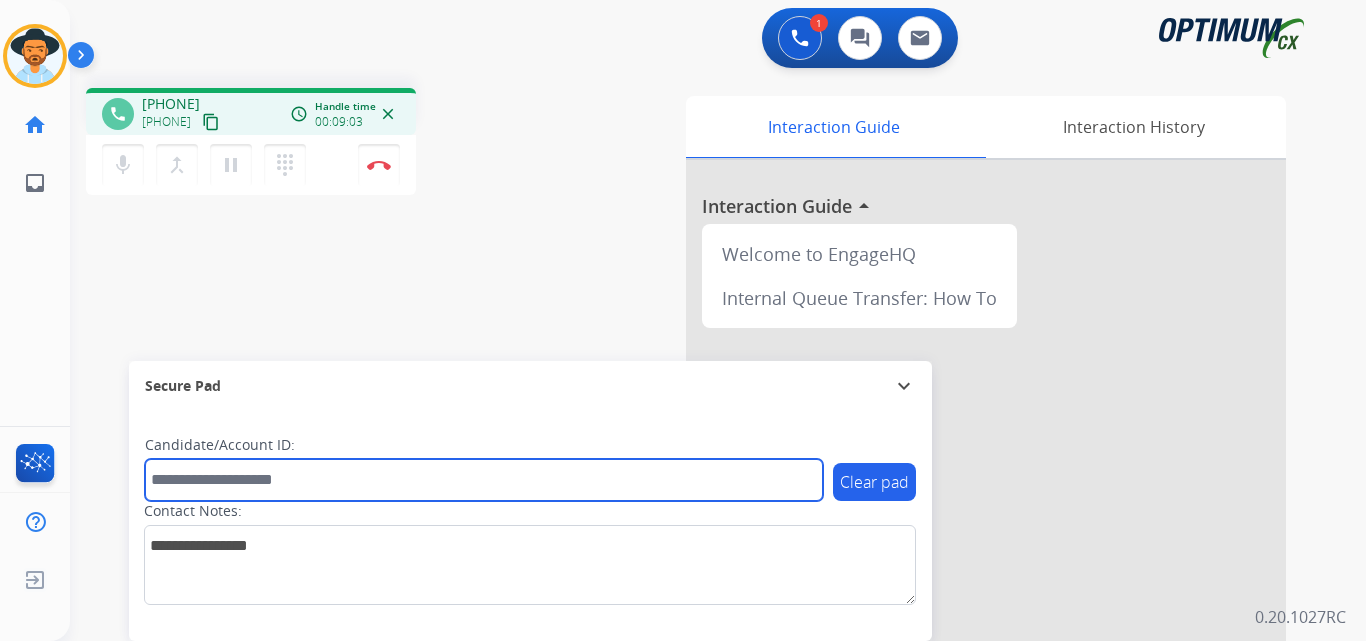 click at bounding box center (484, 480) 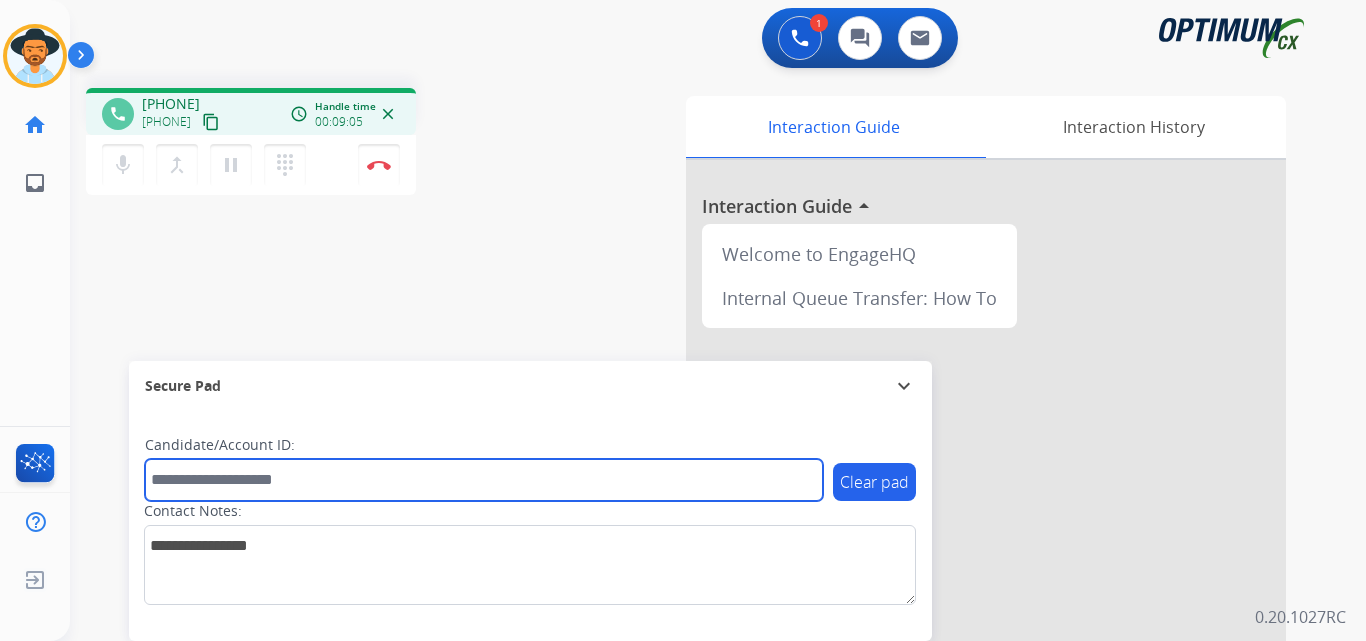 paste on "**********" 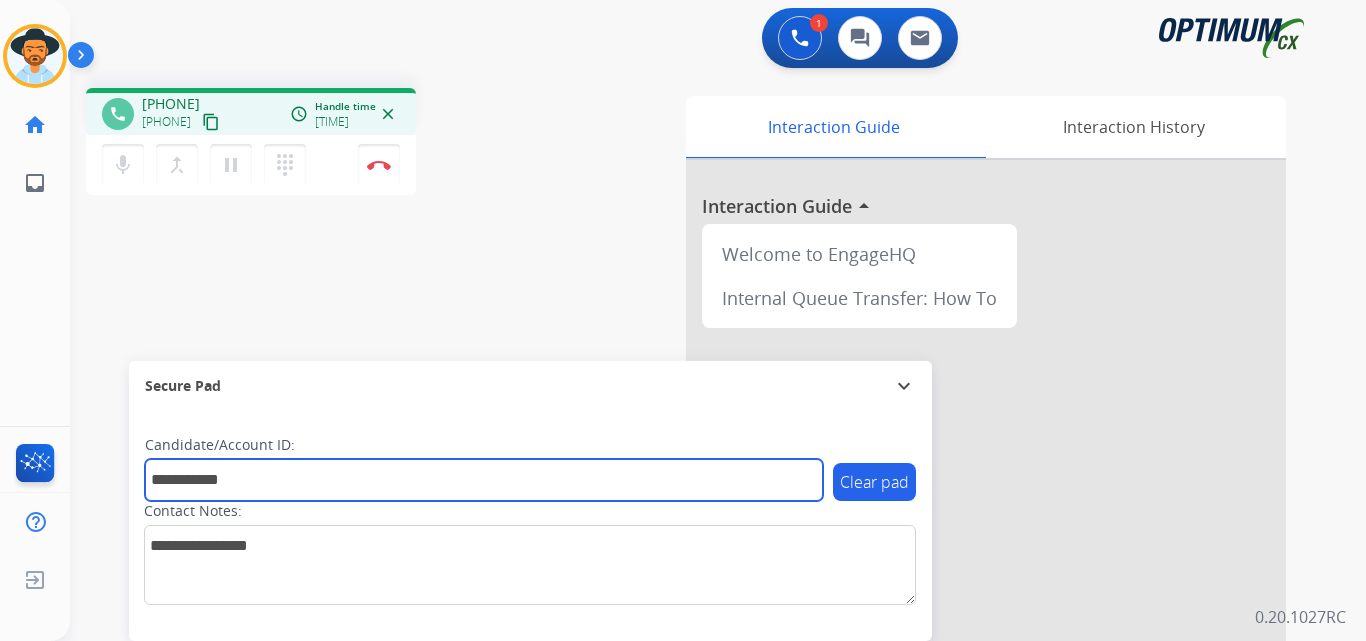 type on "**********" 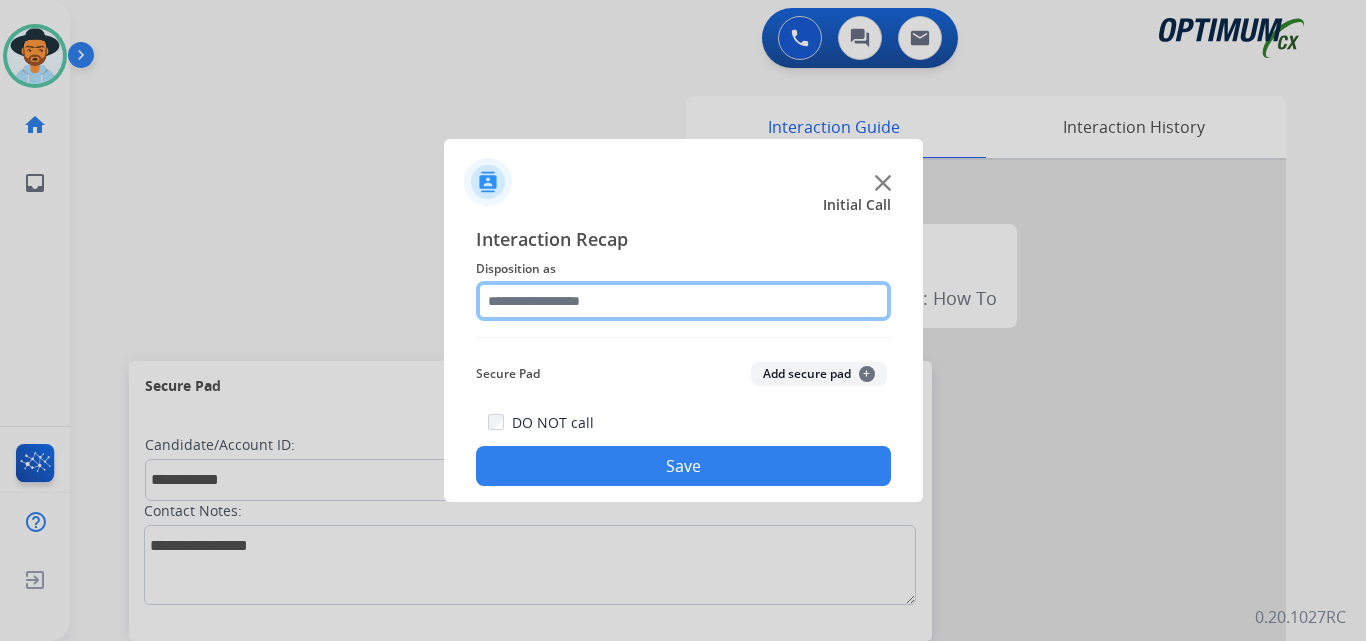 click 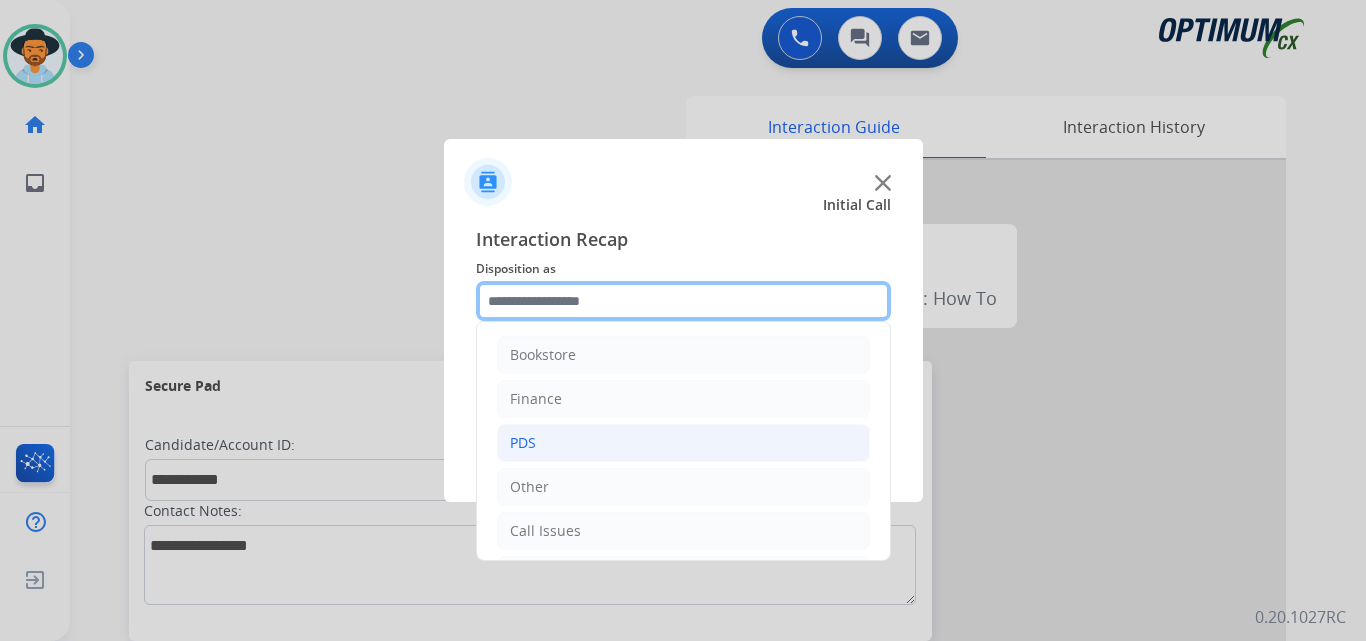 scroll, scrollTop: 136, scrollLeft: 0, axis: vertical 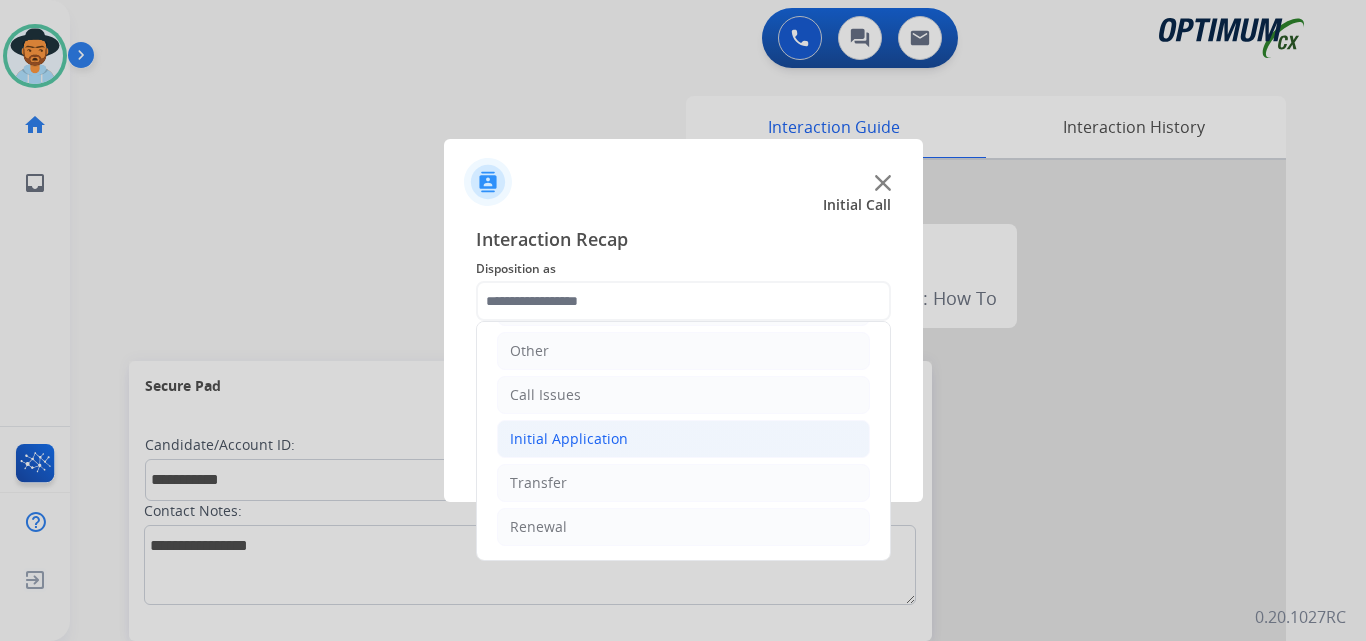 click on "Initial Application" 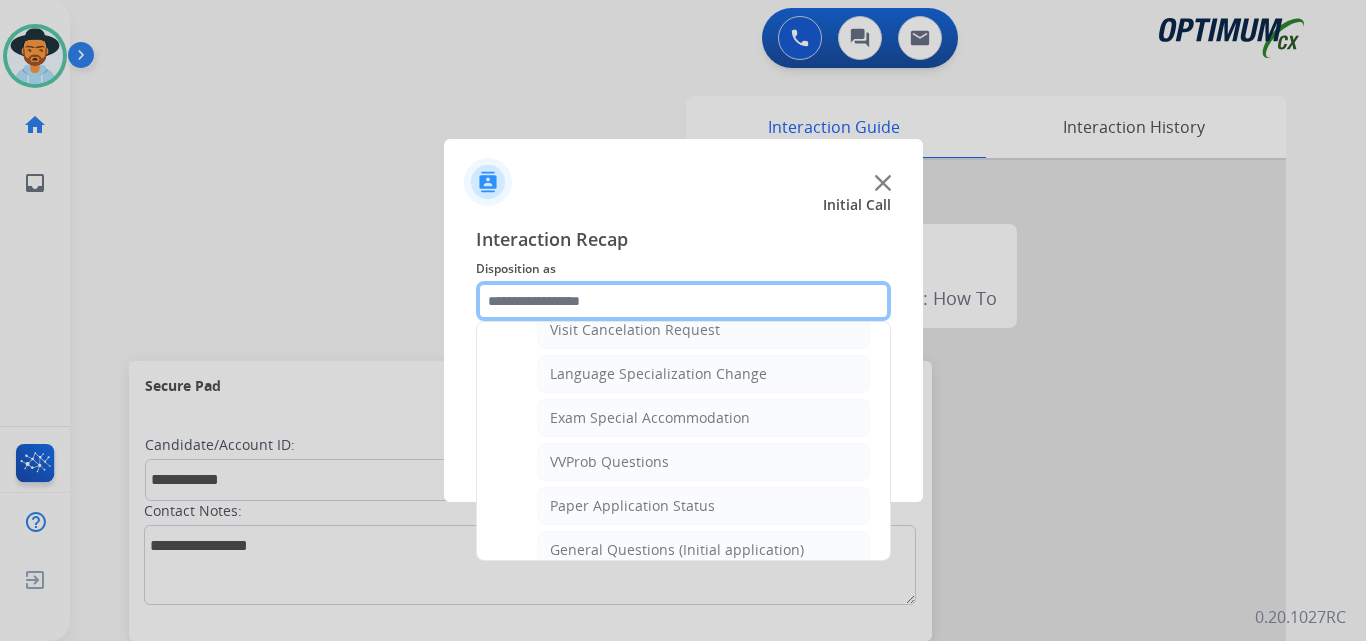 scroll, scrollTop: 1136, scrollLeft: 0, axis: vertical 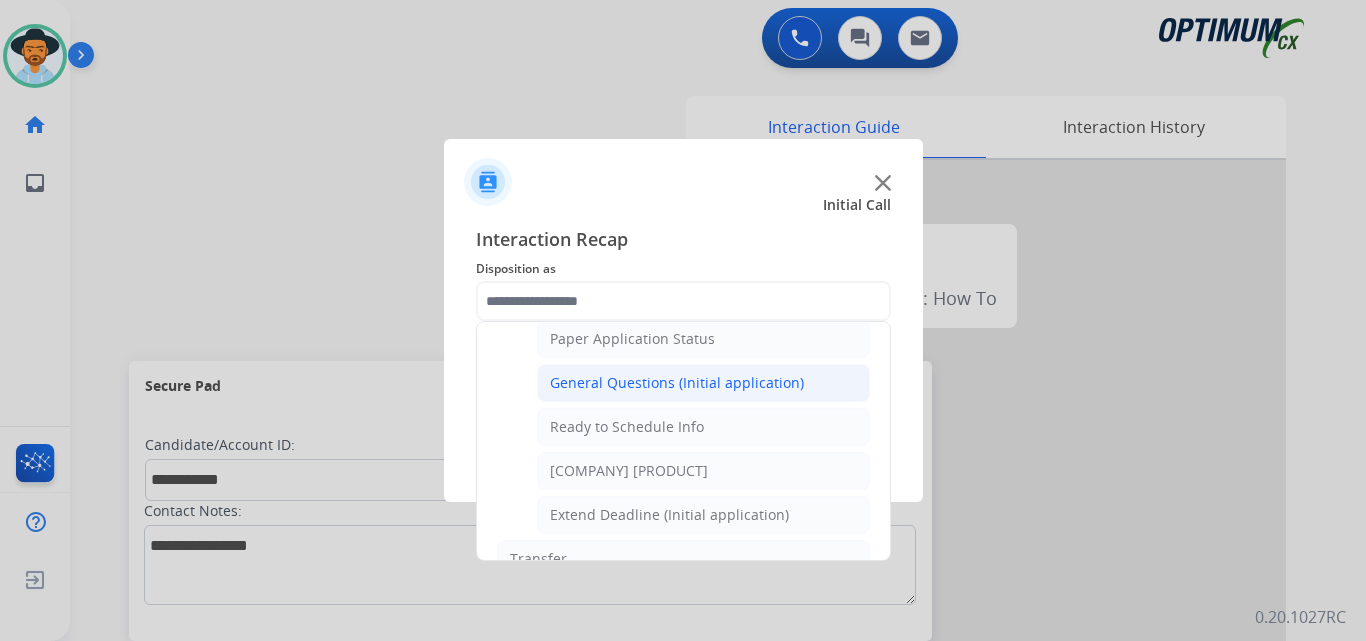 click on "General Questions (Initial application)" 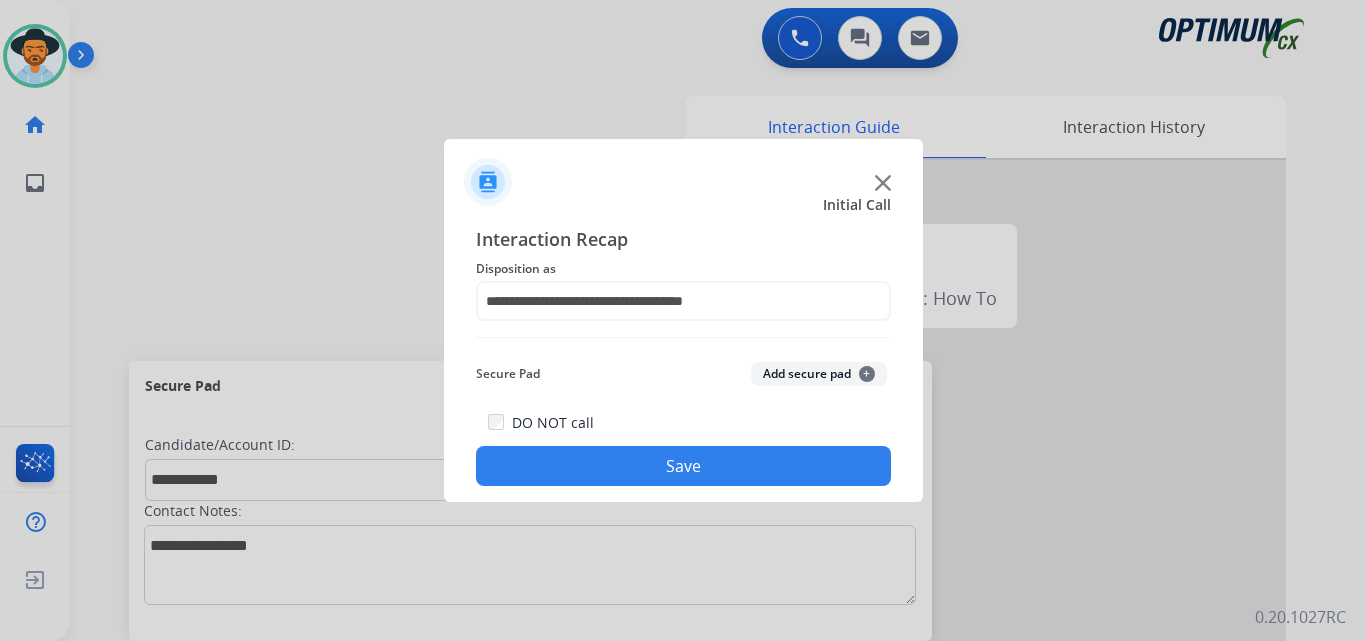 click on "Save" 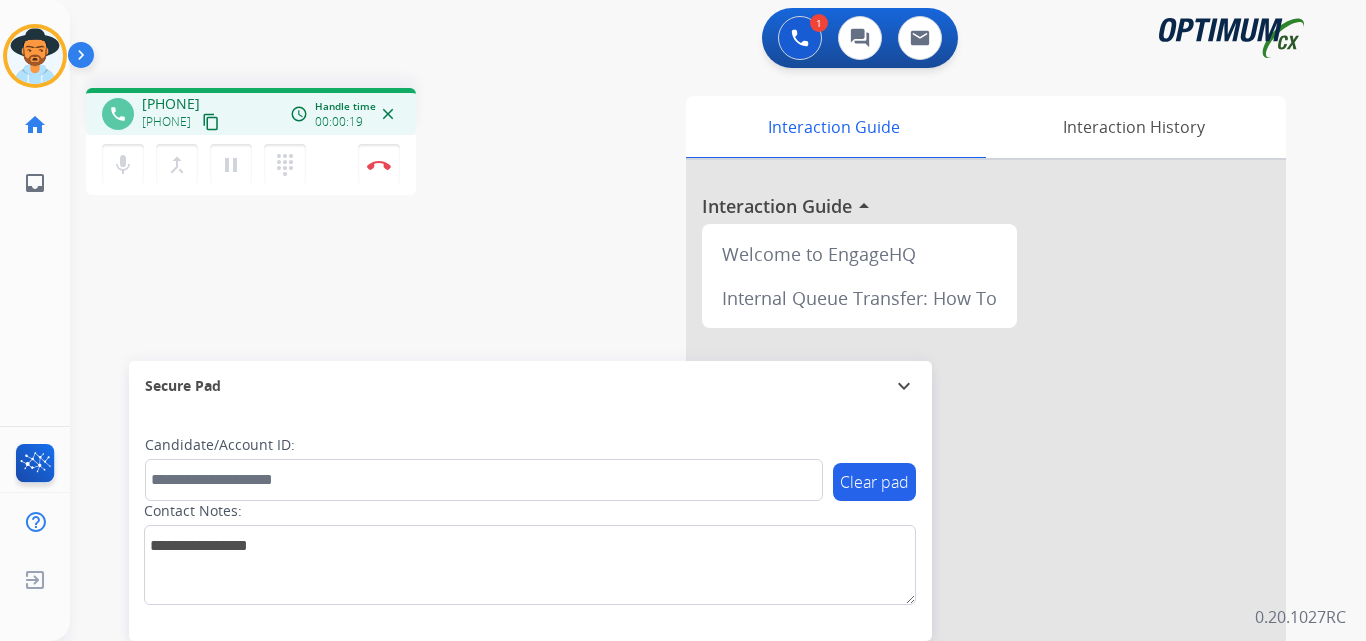 click on "[PHONE]" at bounding box center [171, 104] 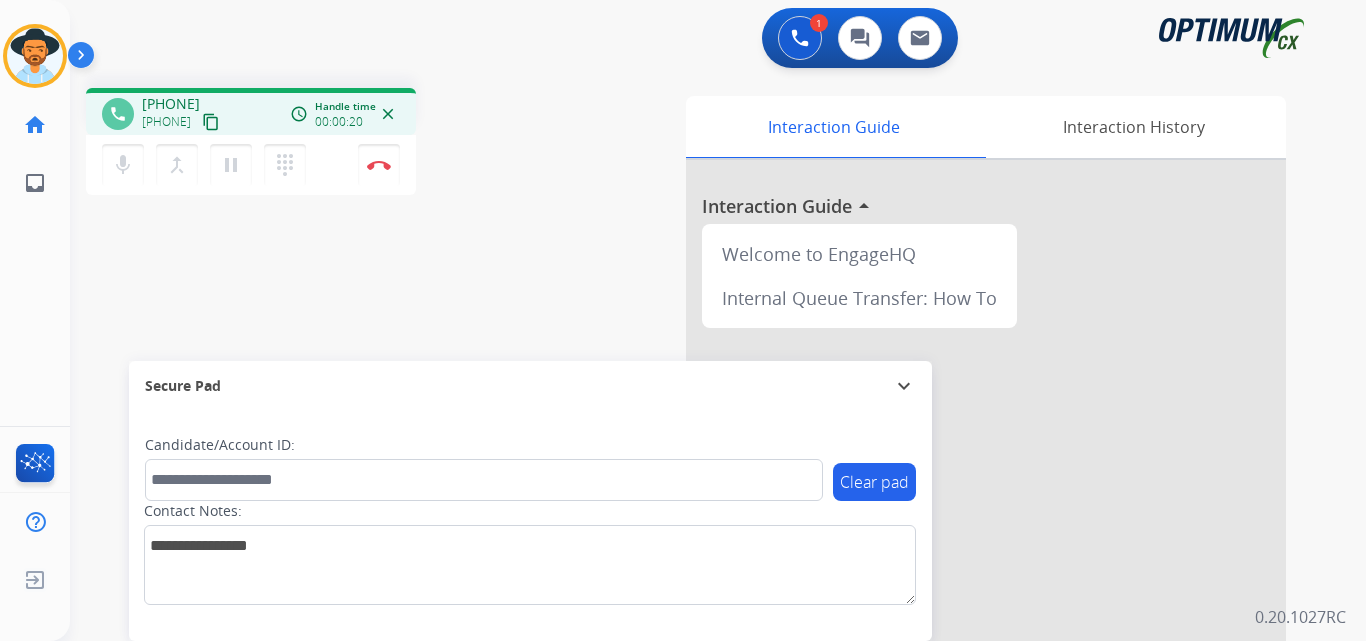 copy on "[PHONE]" 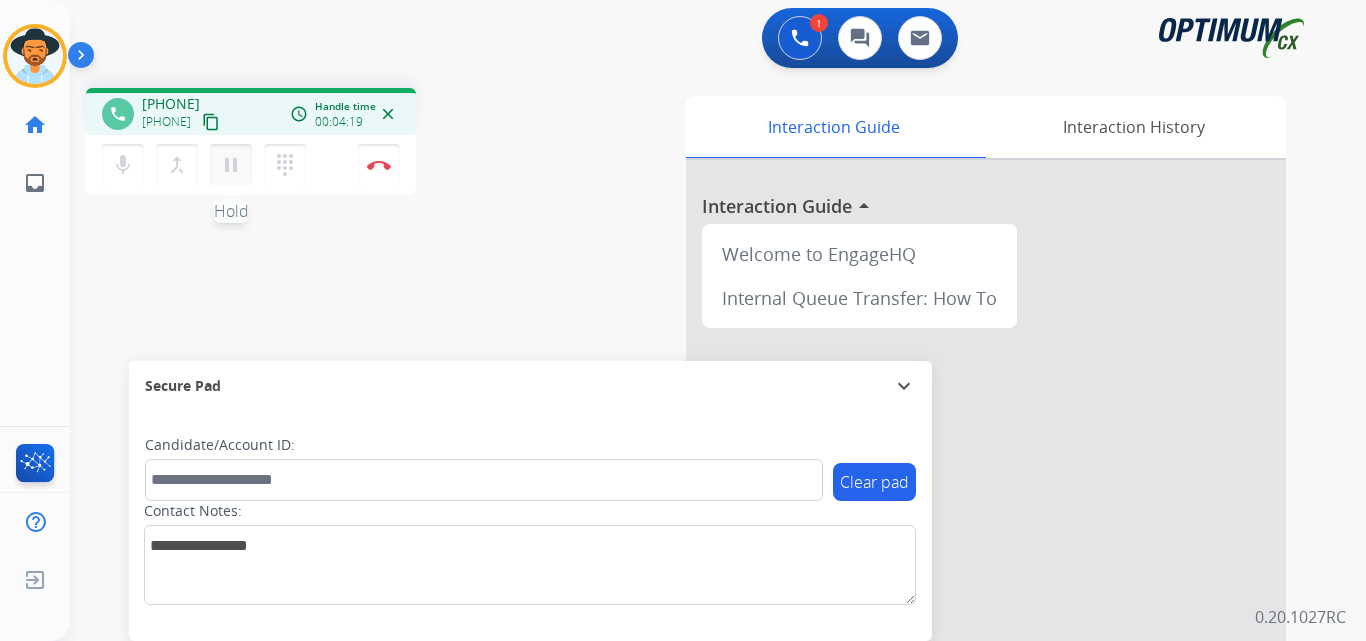 click on "pause" at bounding box center [231, 165] 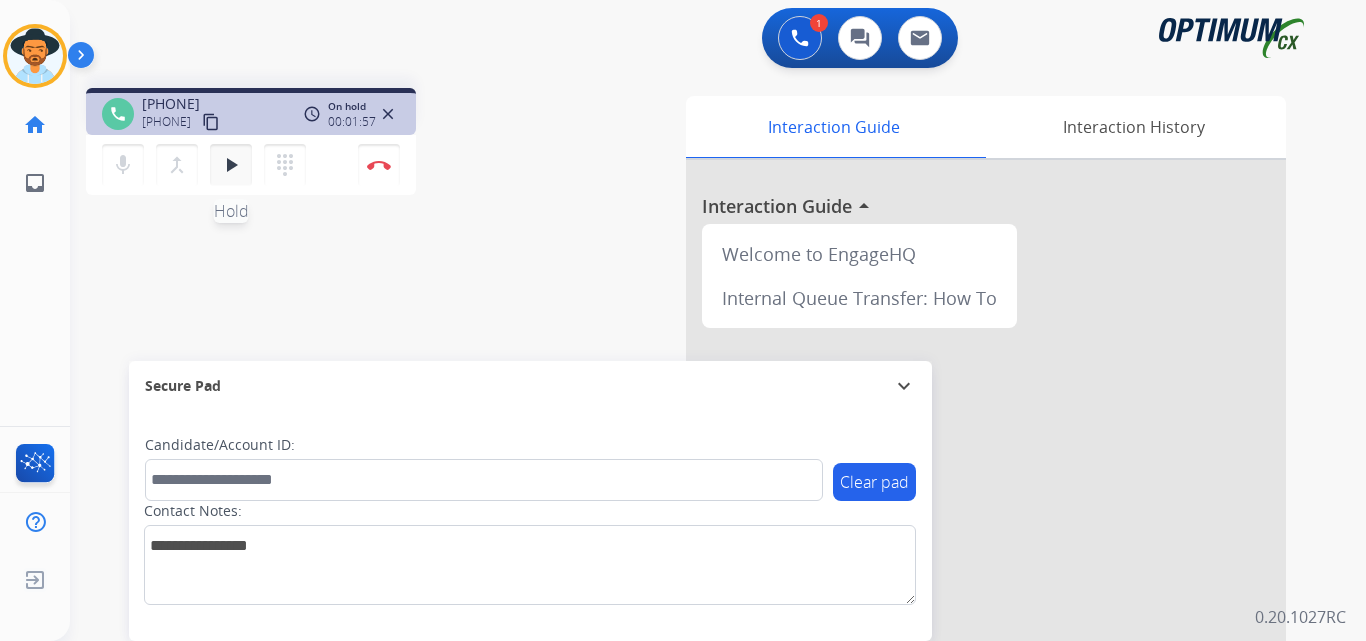 click on "play_arrow Hold" at bounding box center [231, 165] 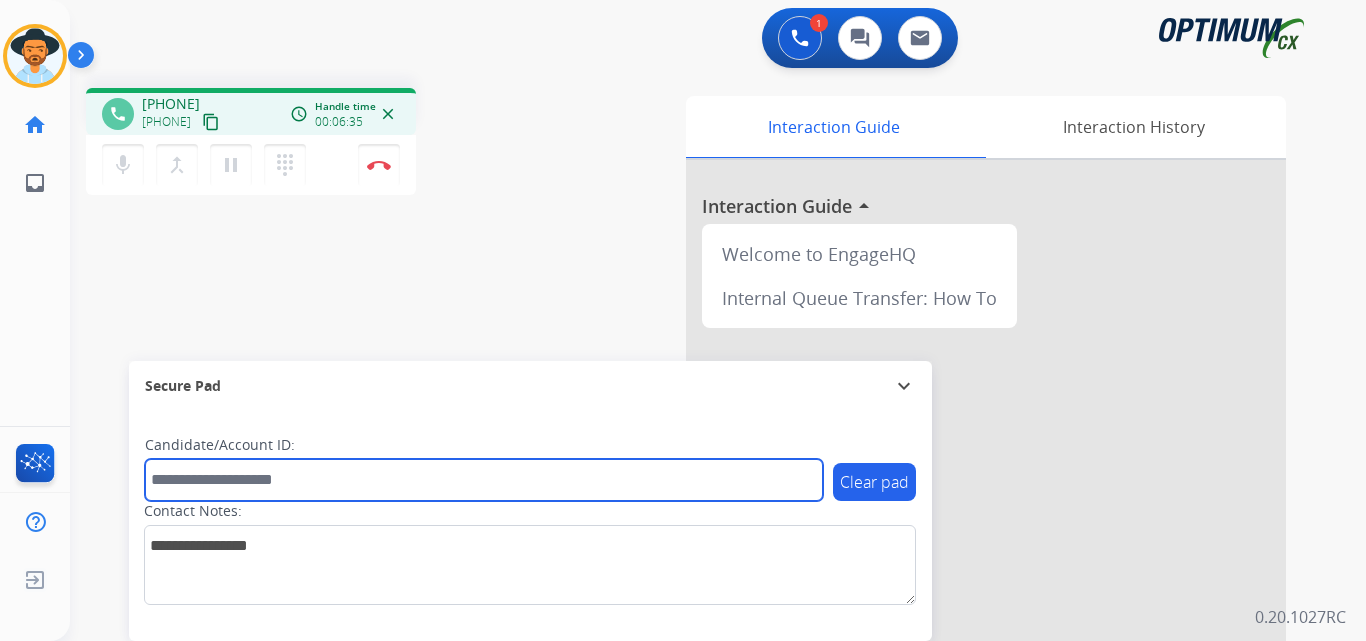 drag, startPoint x: 648, startPoint y: 478, endPoint x: 662, endPoint y: 478, distance: 14 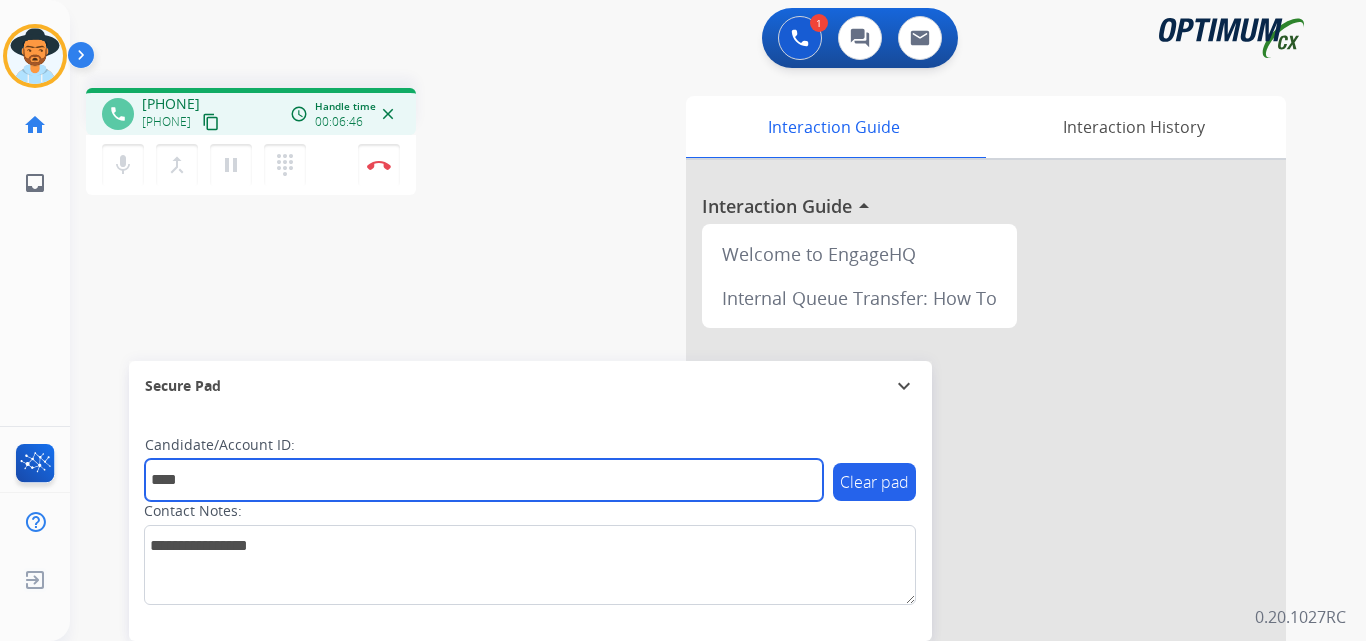 type on "****" 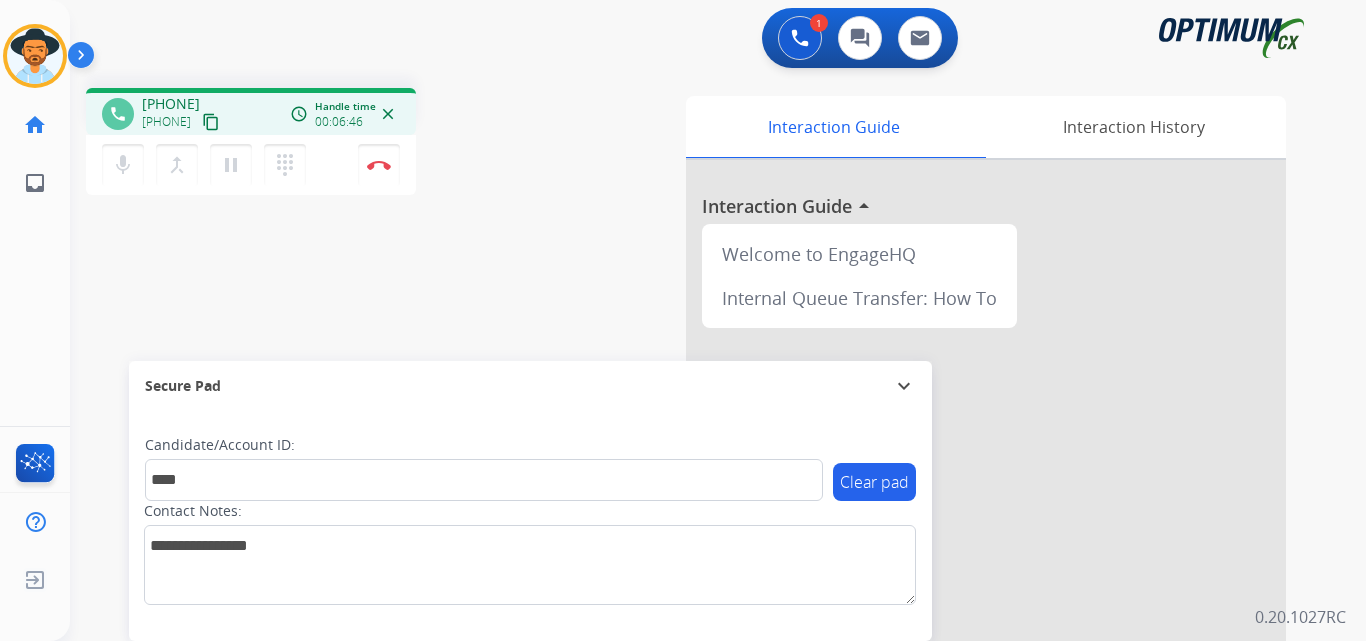 click on "[PHONE]" at bounding box center [171, 104] 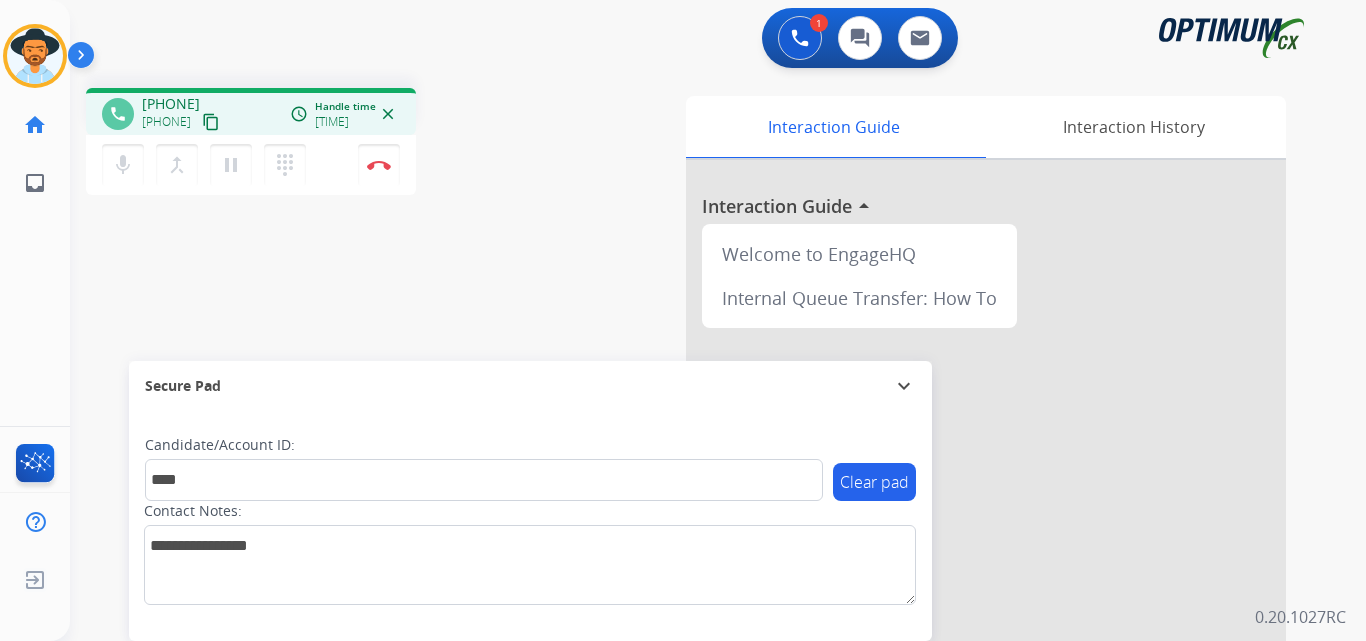 copy on "[PHONE]" 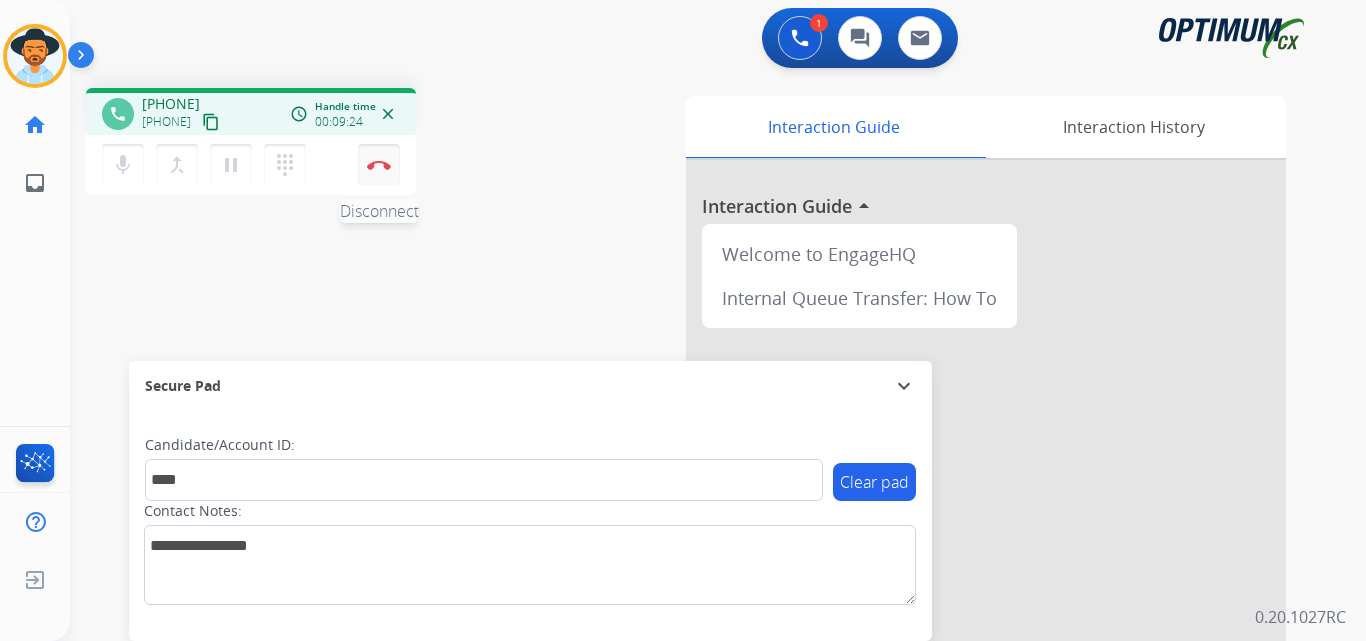 click at bounding box center [379, 165] 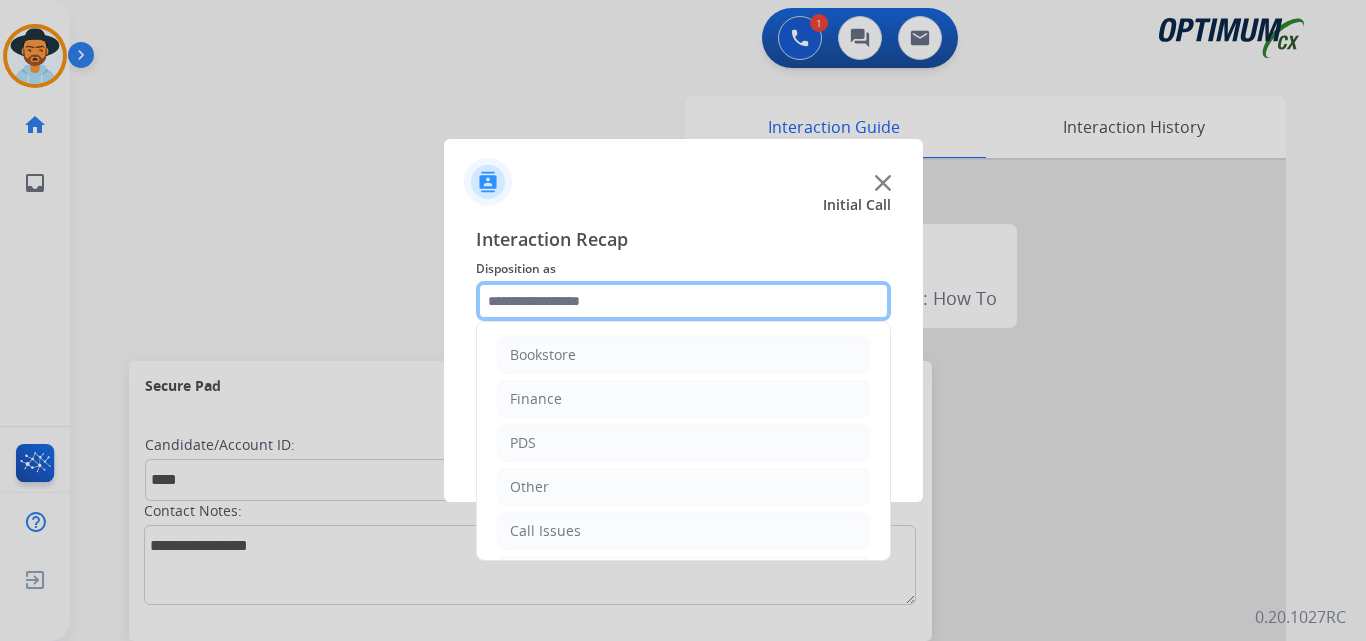 click 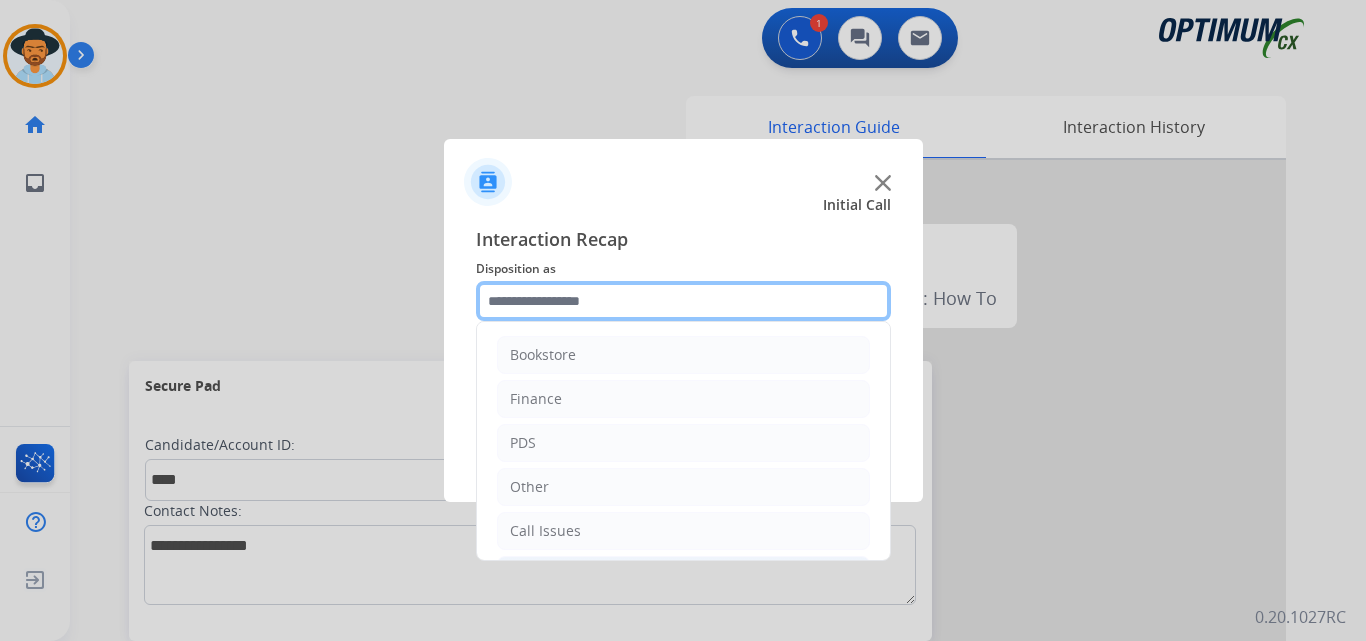 scroll, scrollTop: 136, scrollLeft: 0, axis: vertical 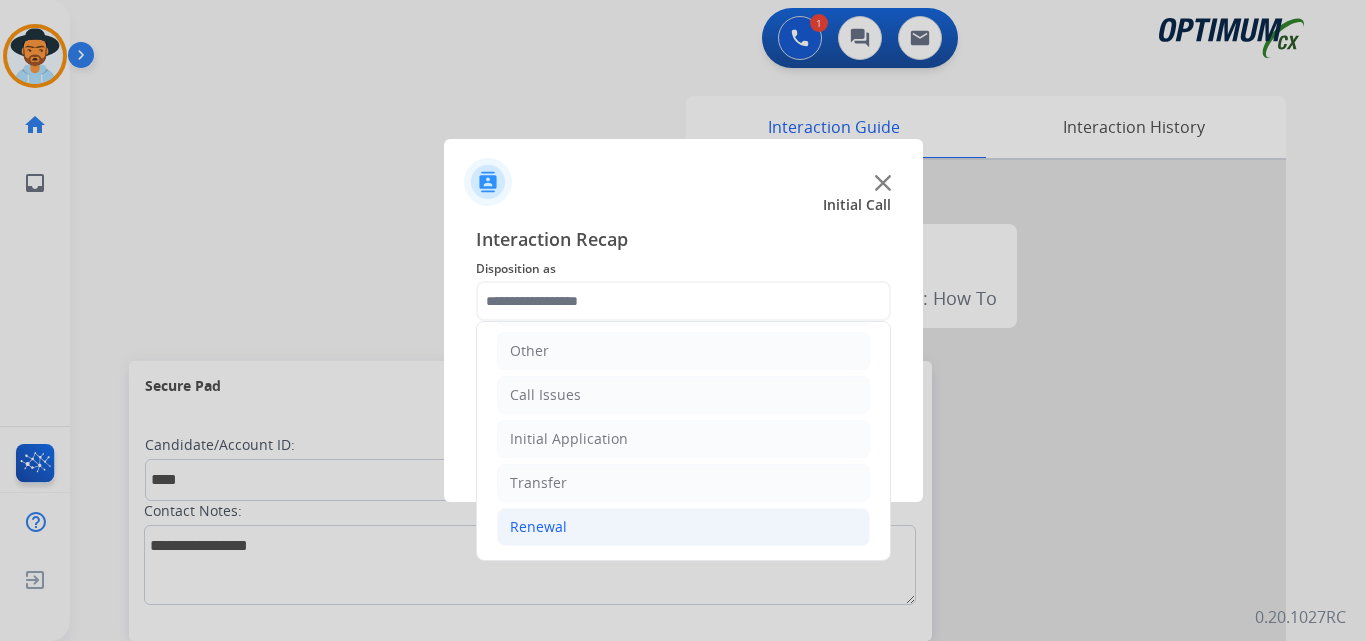 click on "Renewal" 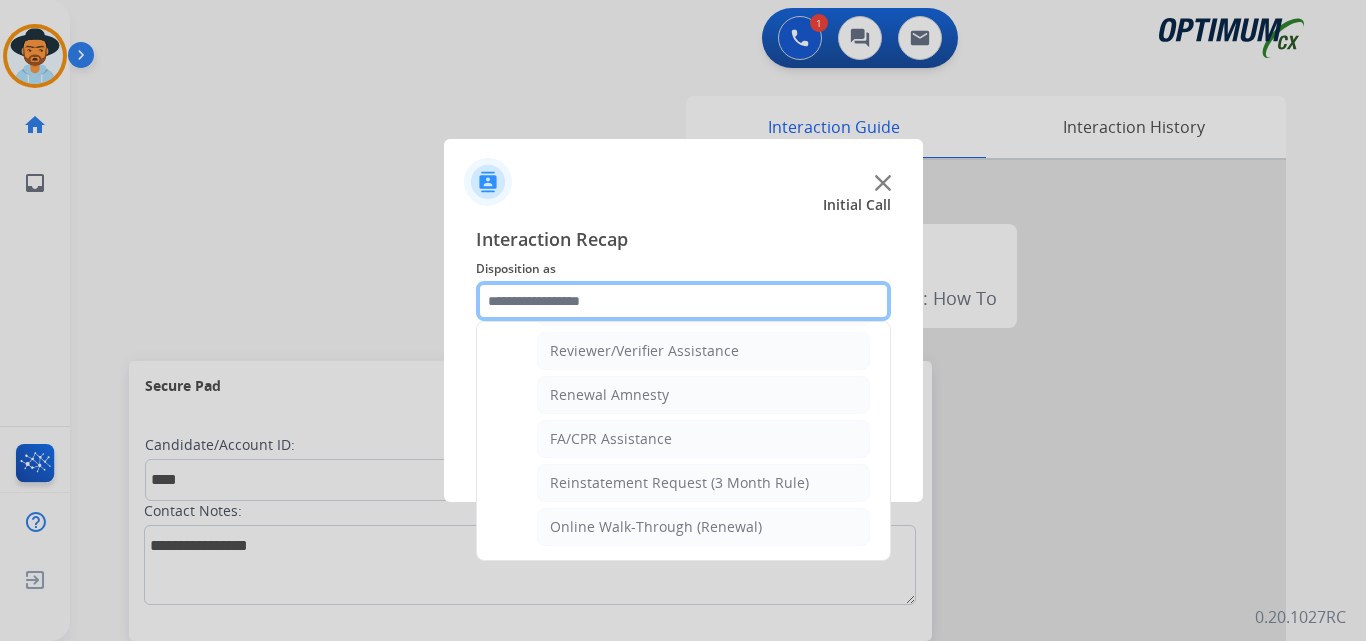 scroll, scrollTop: 605, scrollLeft: 0, axis: vertical 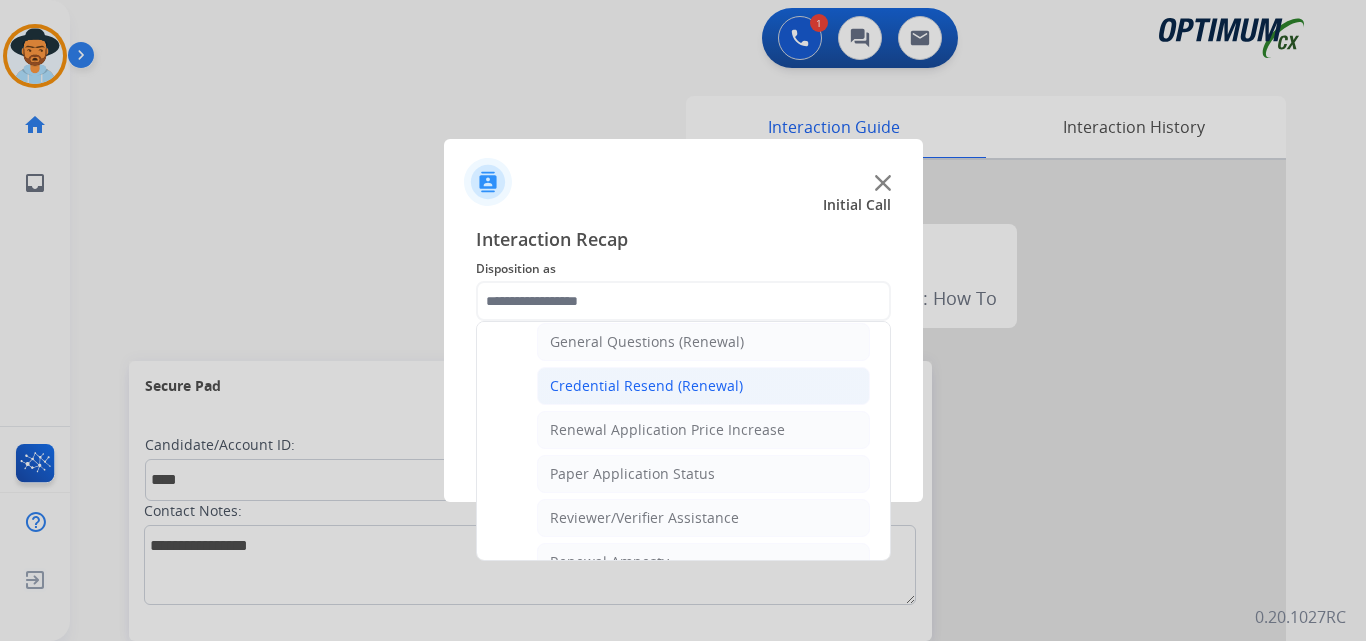 click on "Credential Resend (Renewal)" 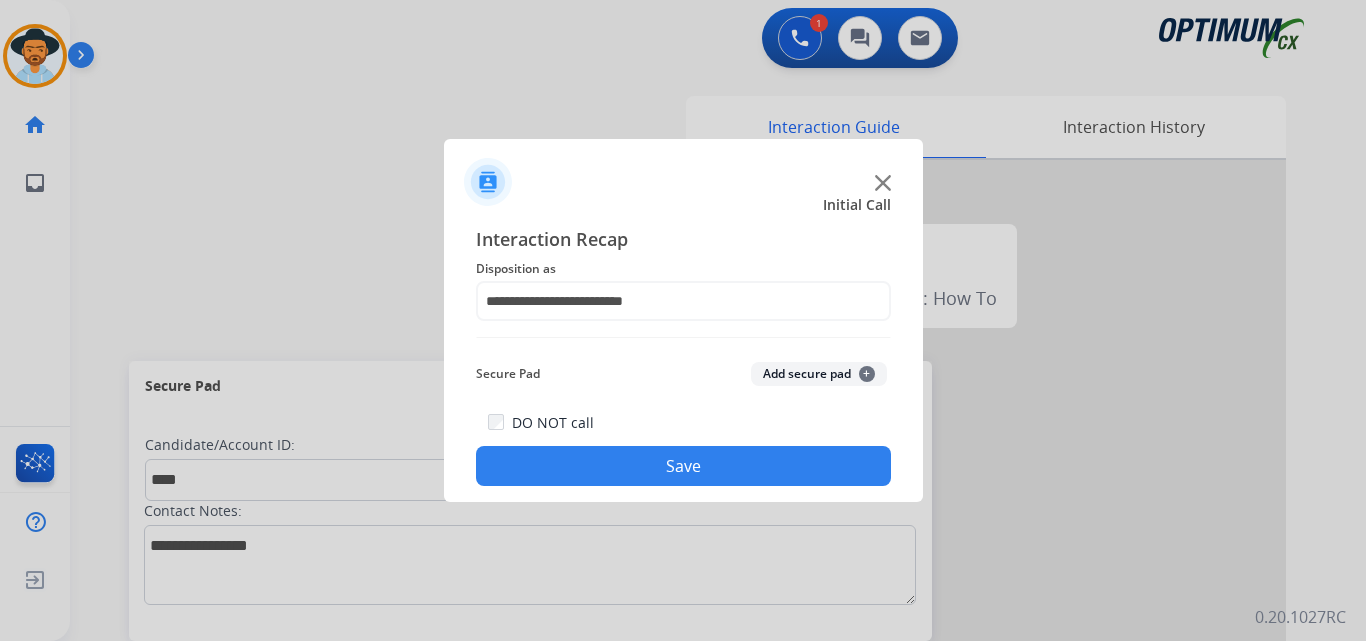 click on "Save" 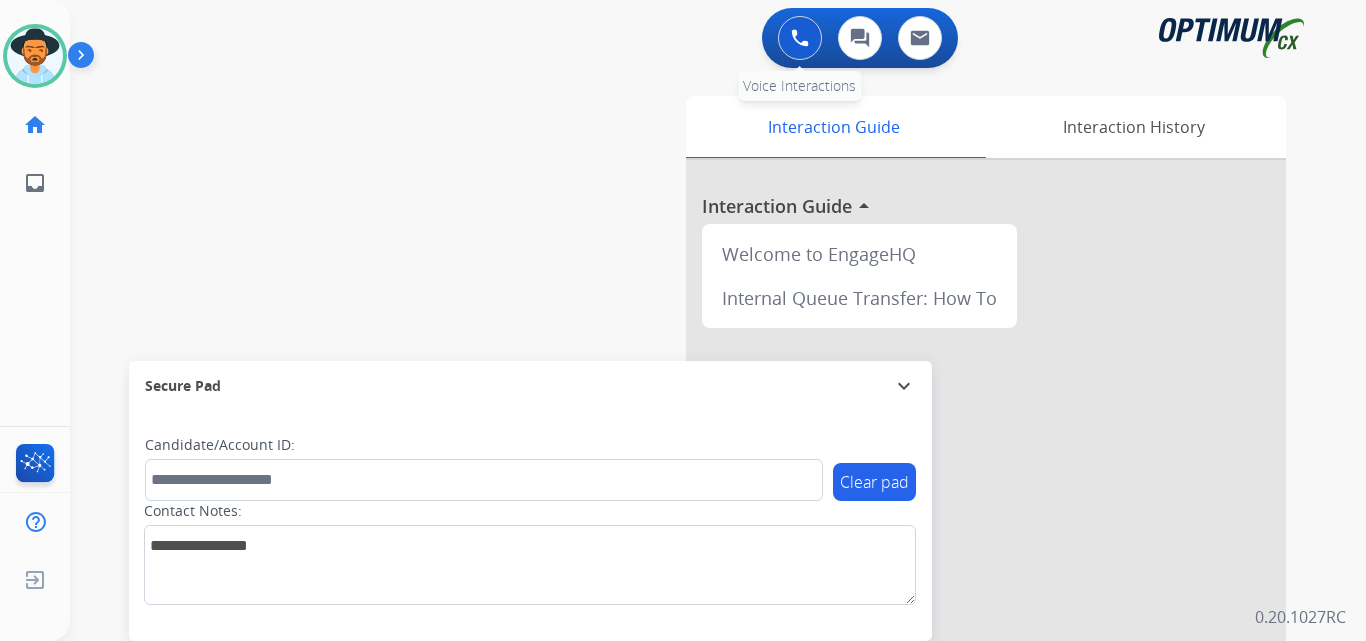 click at bounding box center [800, 38] 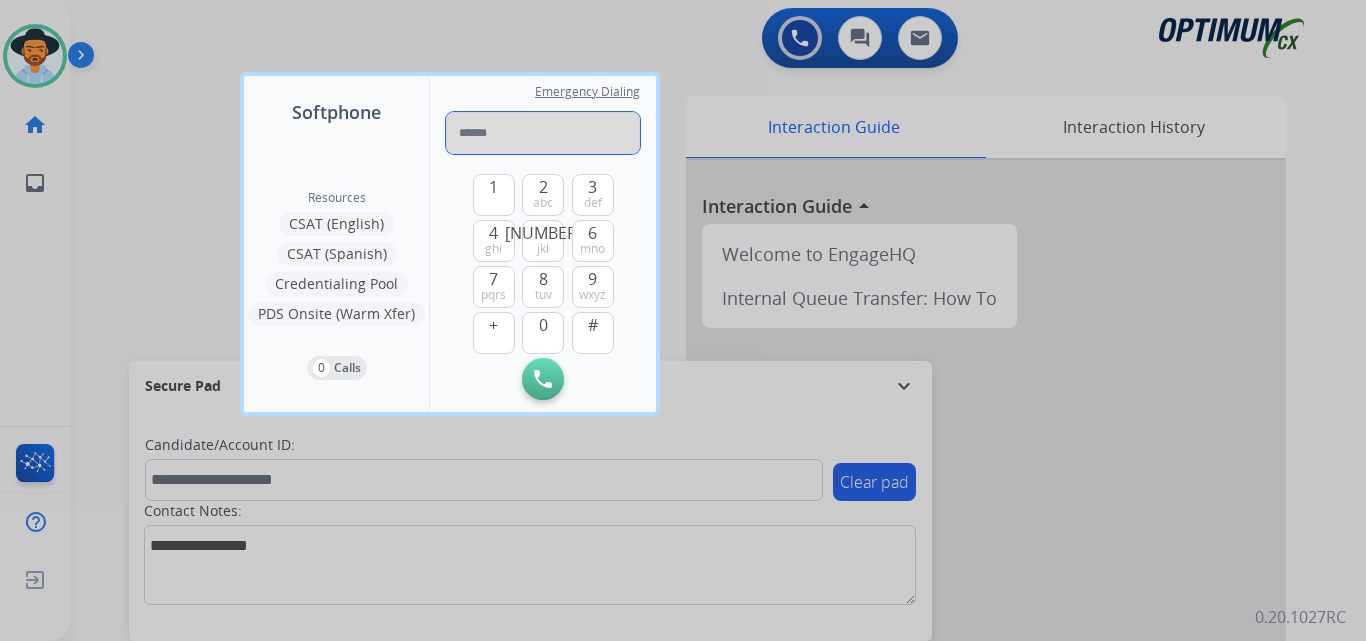 click at bounding box center [543, 133] 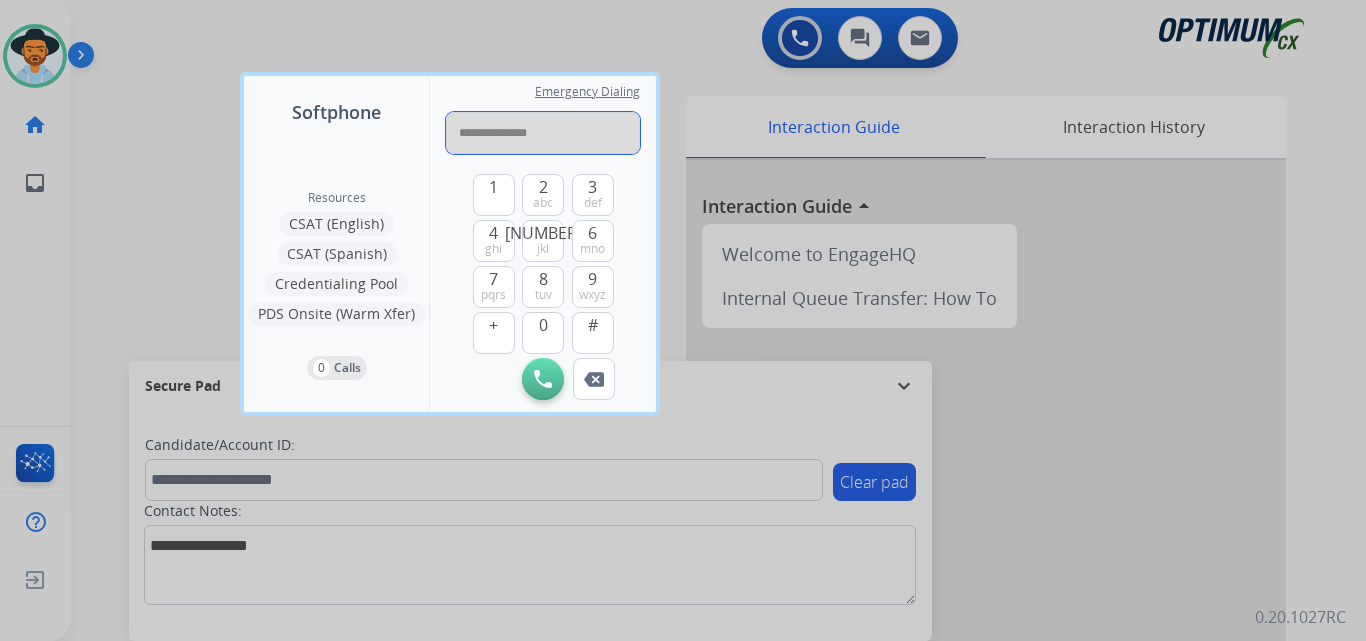 type on "**********" 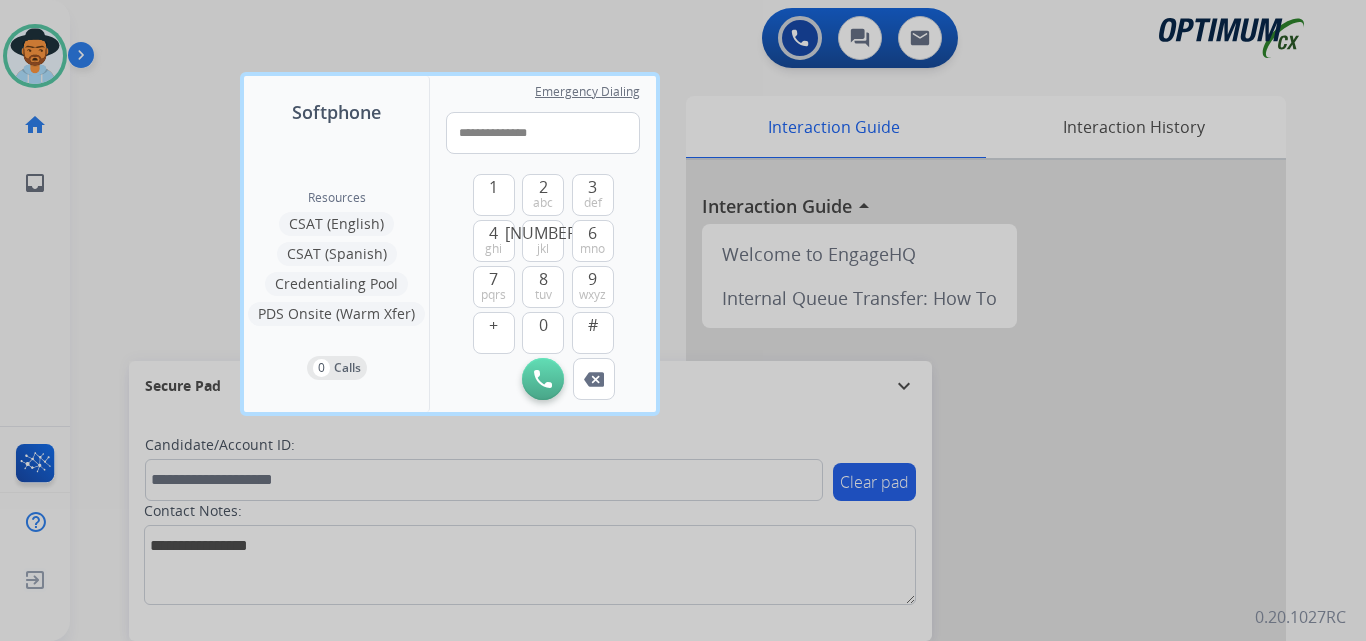 click at bounding box center [543, 379] 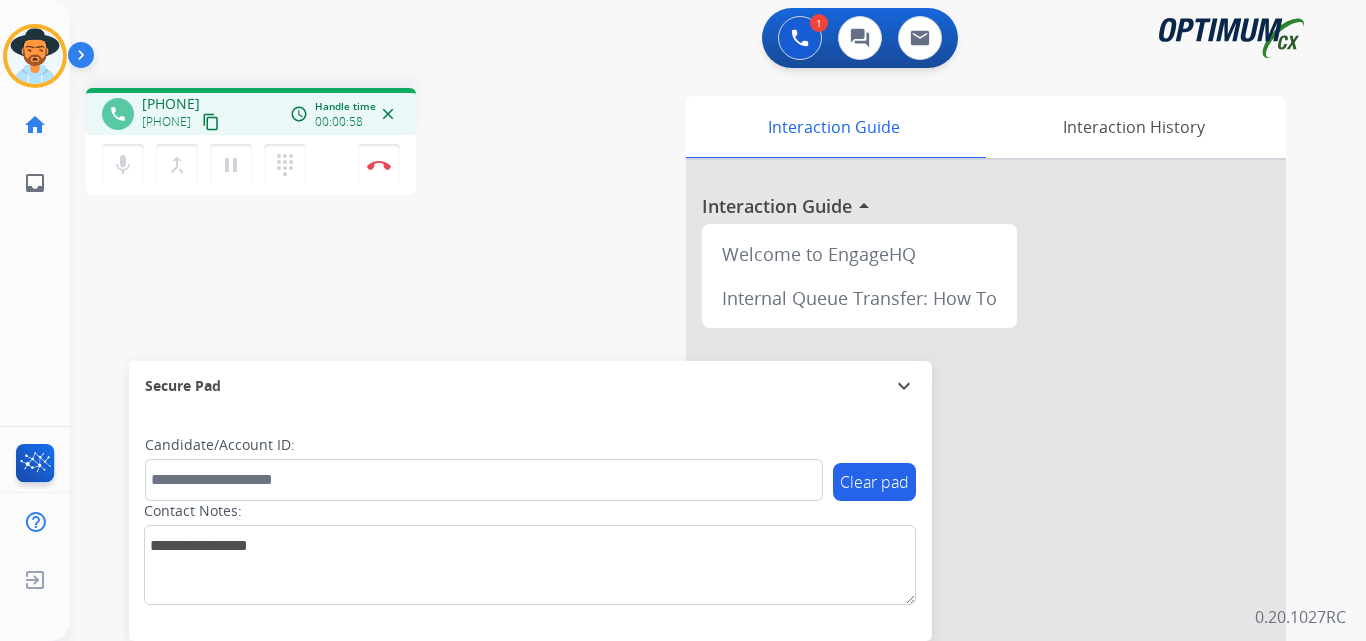 click on "[PHONE]" at bounding box center [171, 104] 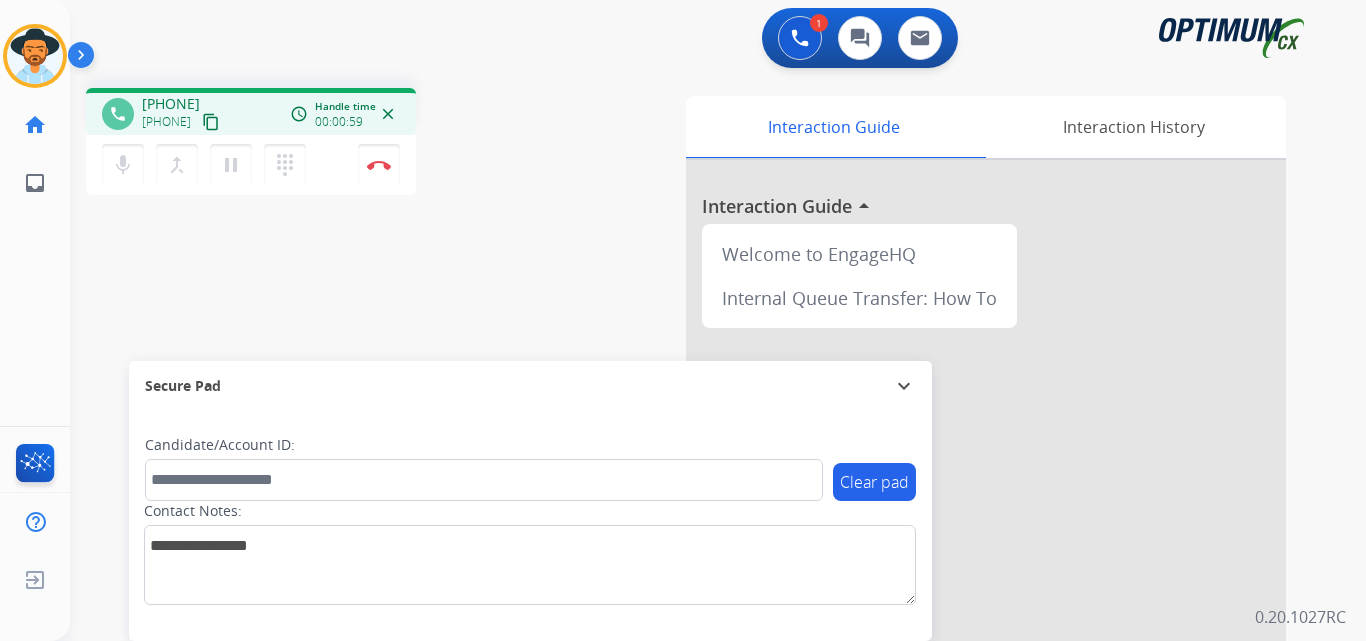 copy on "[PHONE]" 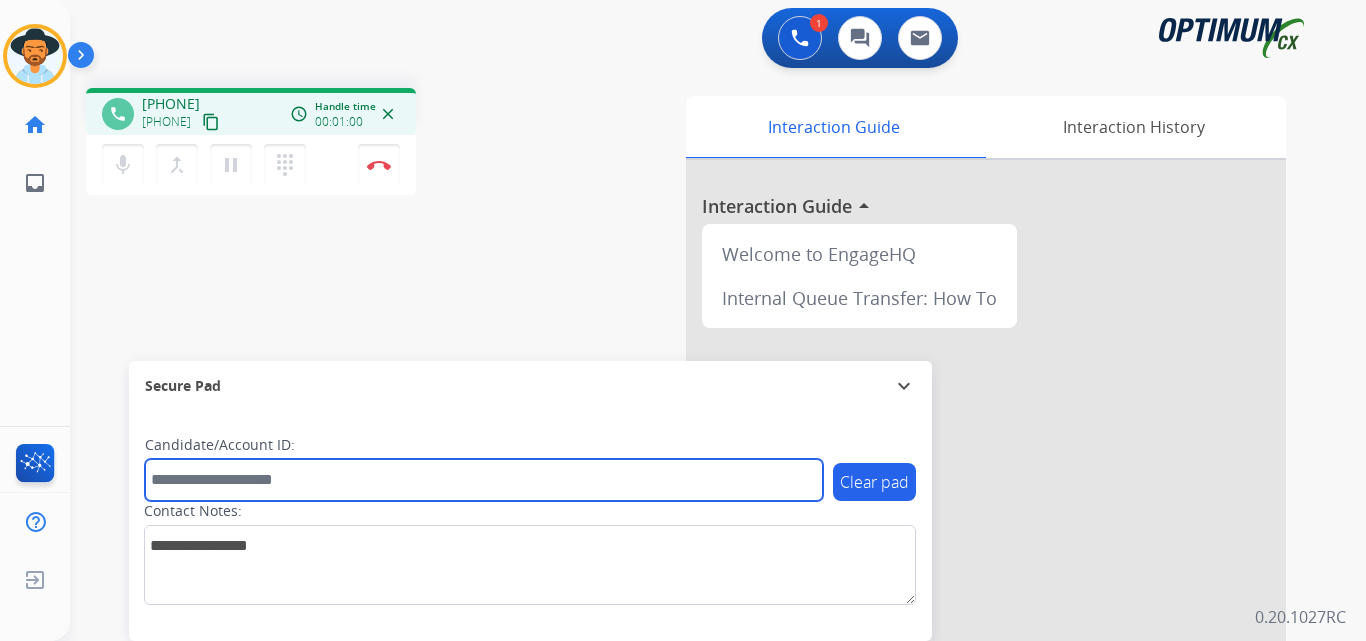click at bounding box center [484, 480] 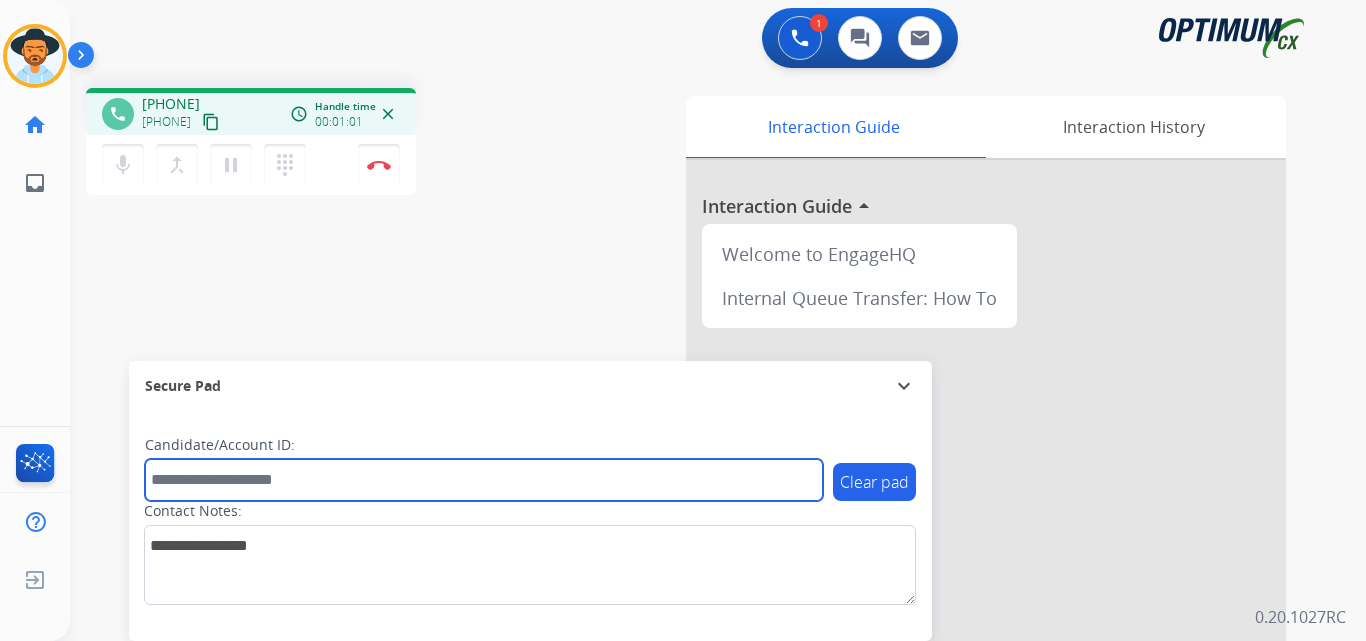 paste on "**********" 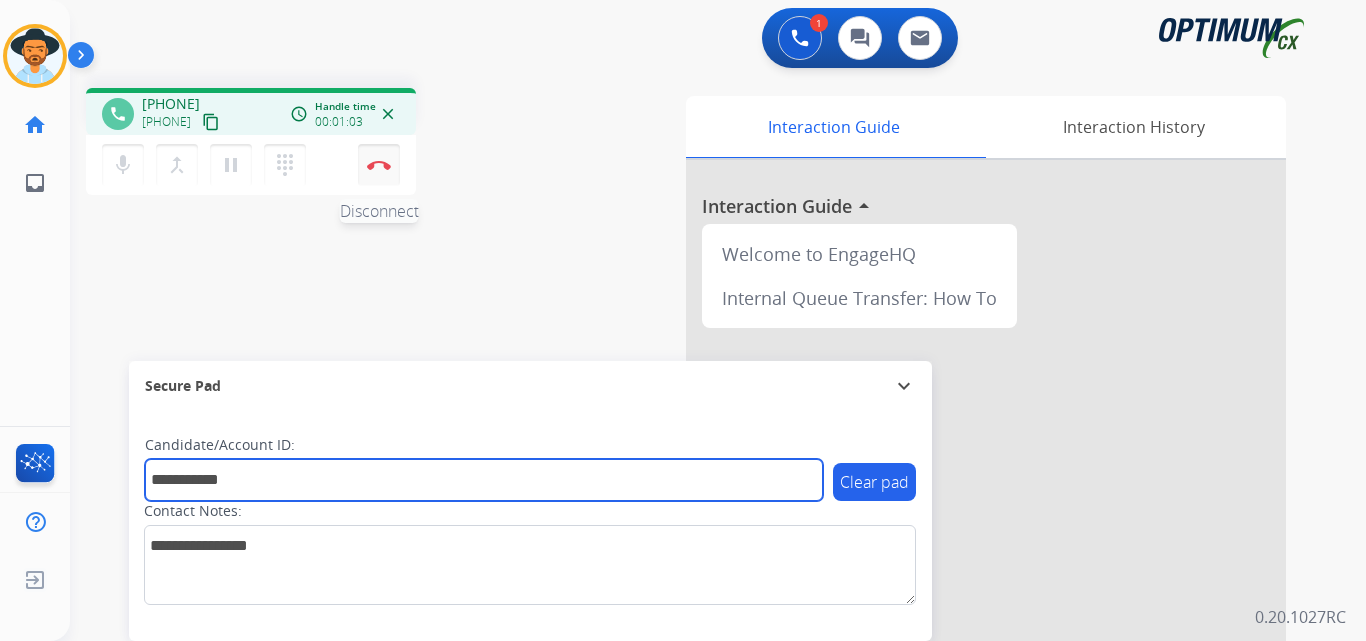 type on "**********" 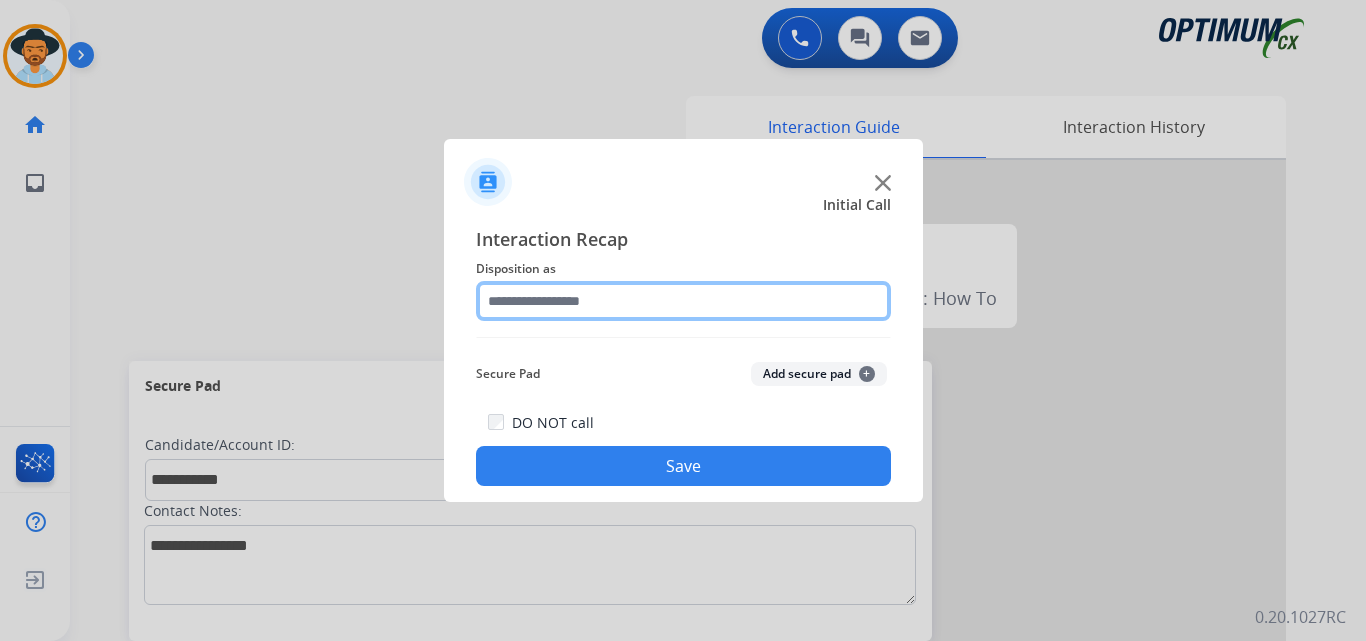 click 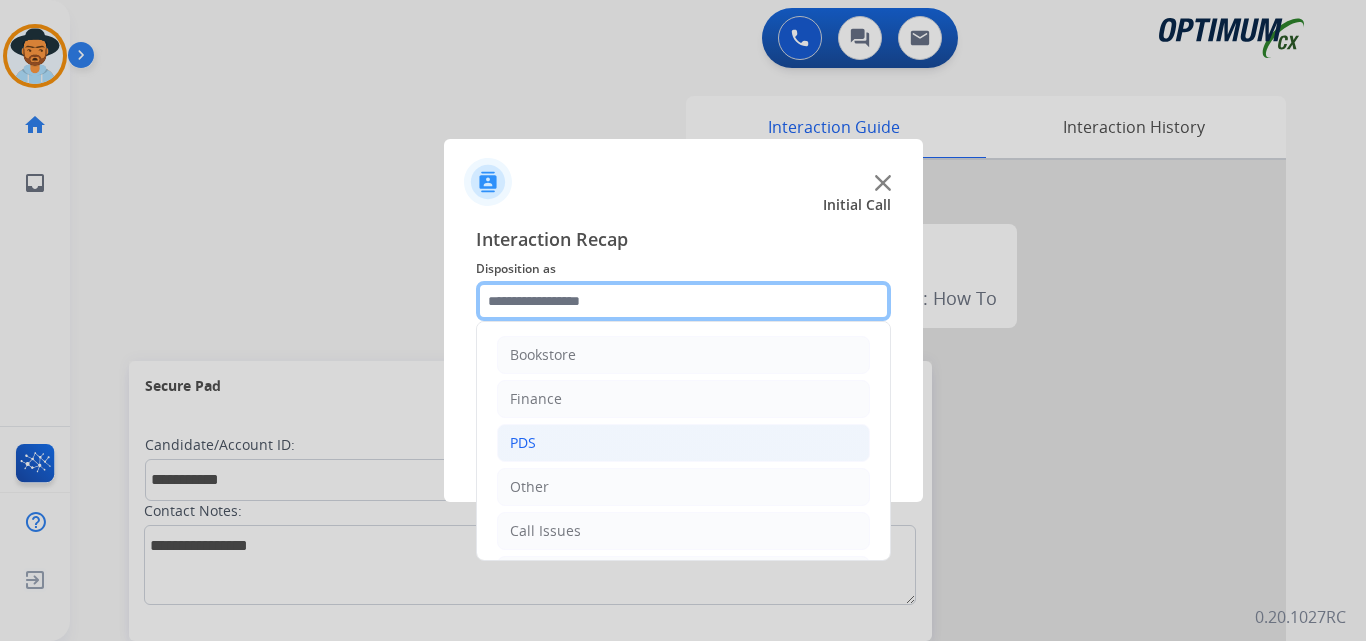 scroll, scrollTop: 136, scrollLeft: 0, axis: vertical 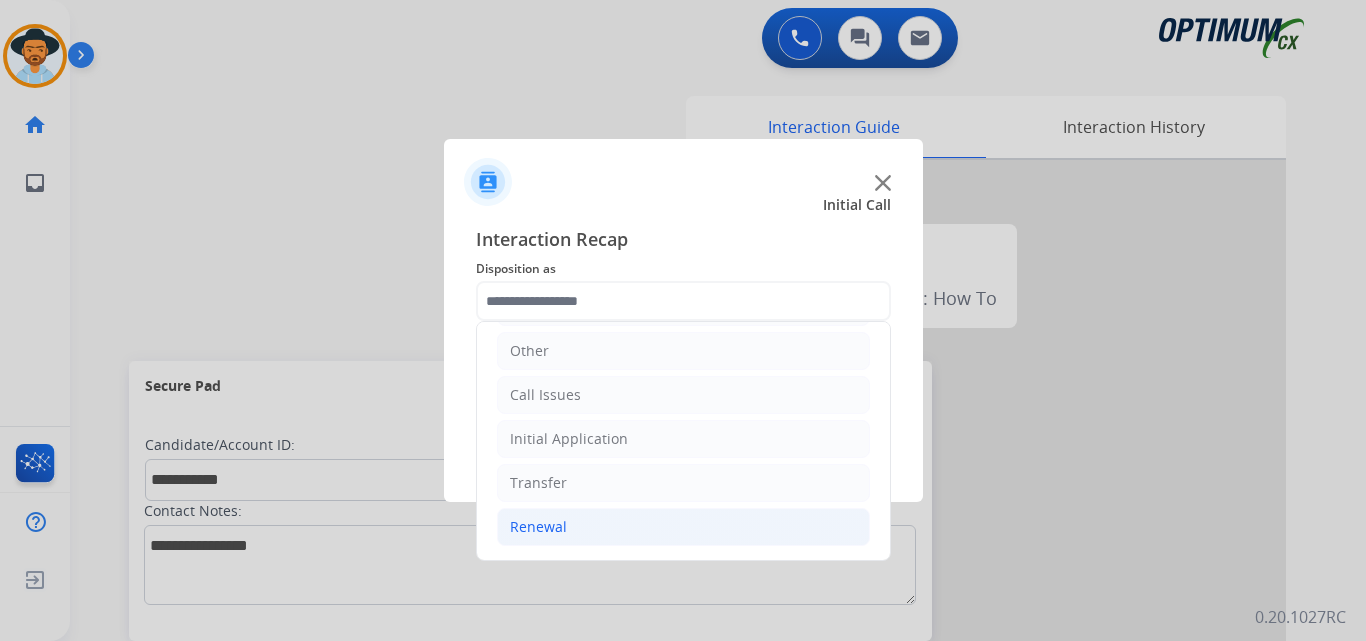 click on "Renewal" 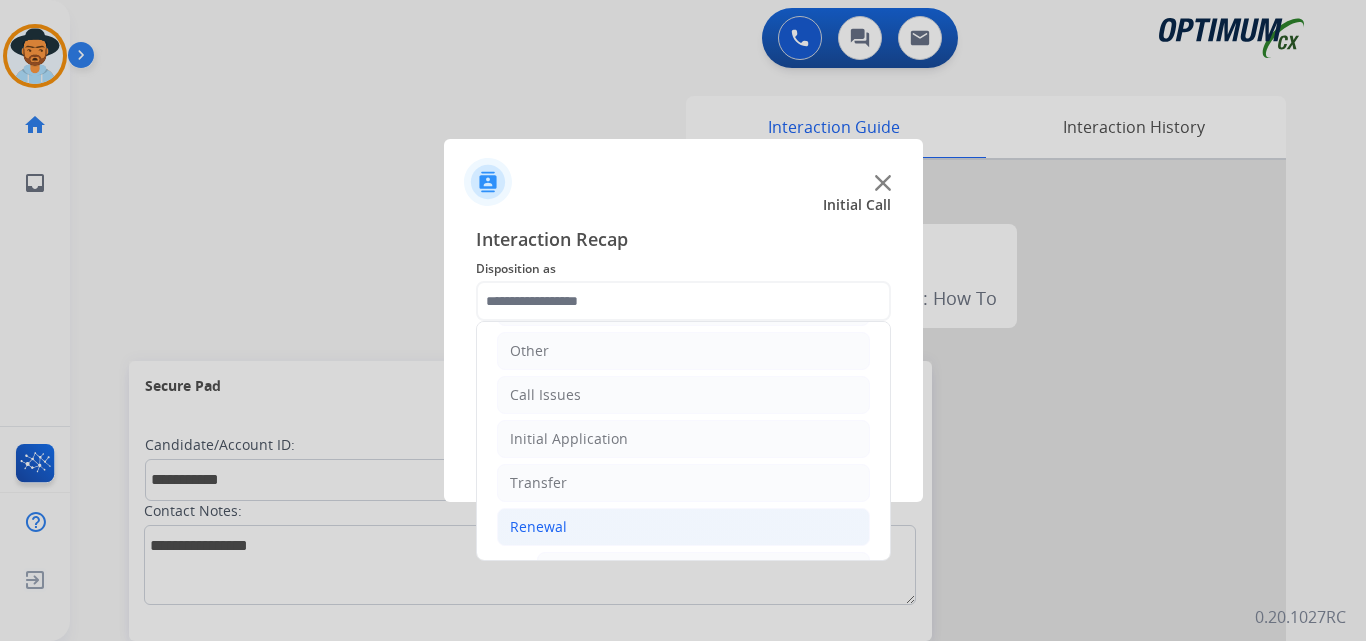click on "Renewal" 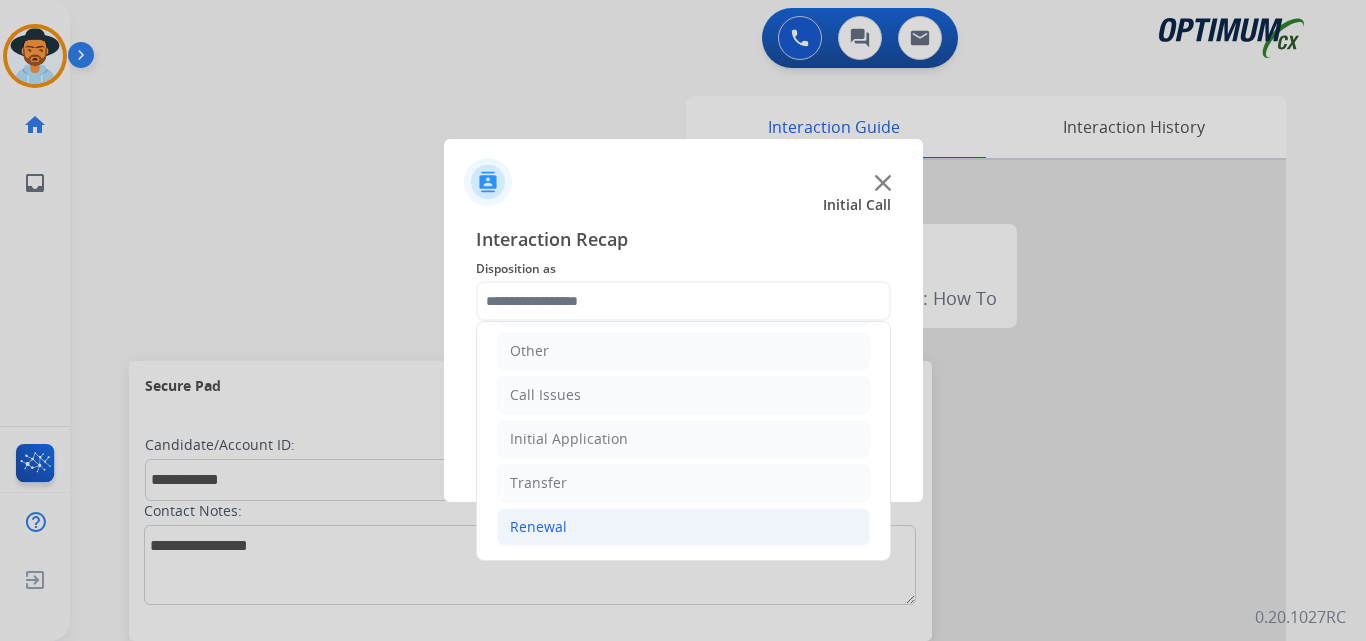 click on "Renewal" 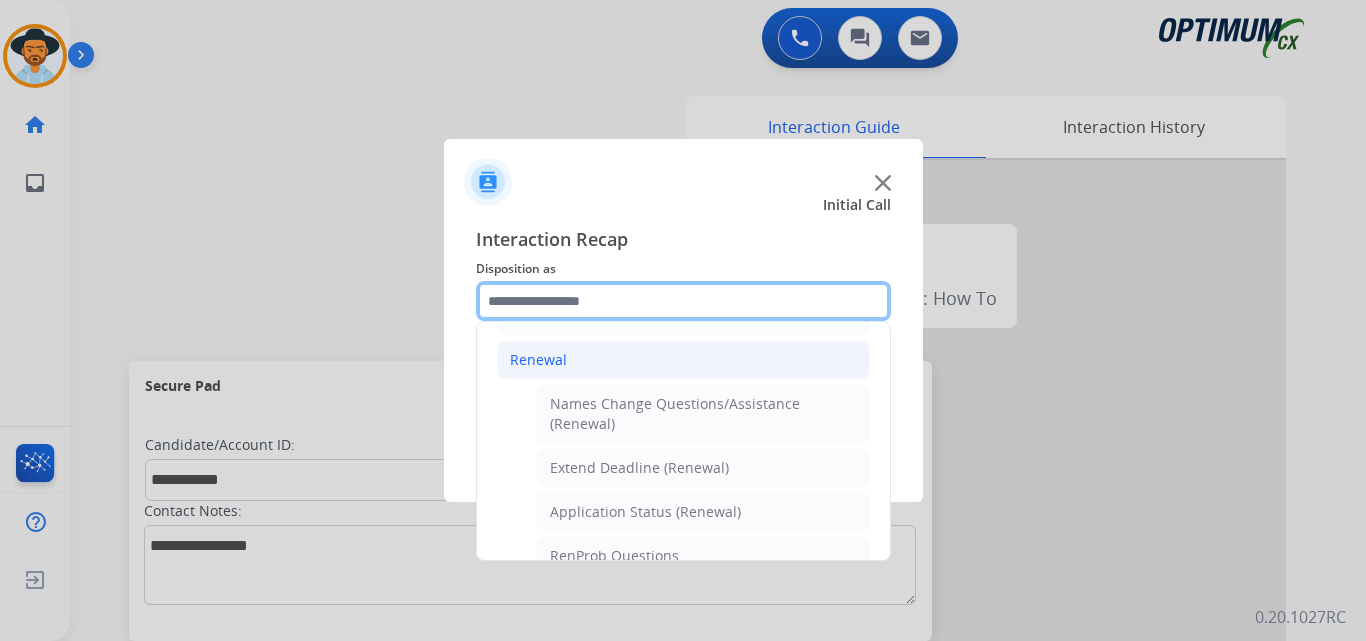 scroll, scrollTop: 469, scrollLeft: 0, axis: vertical 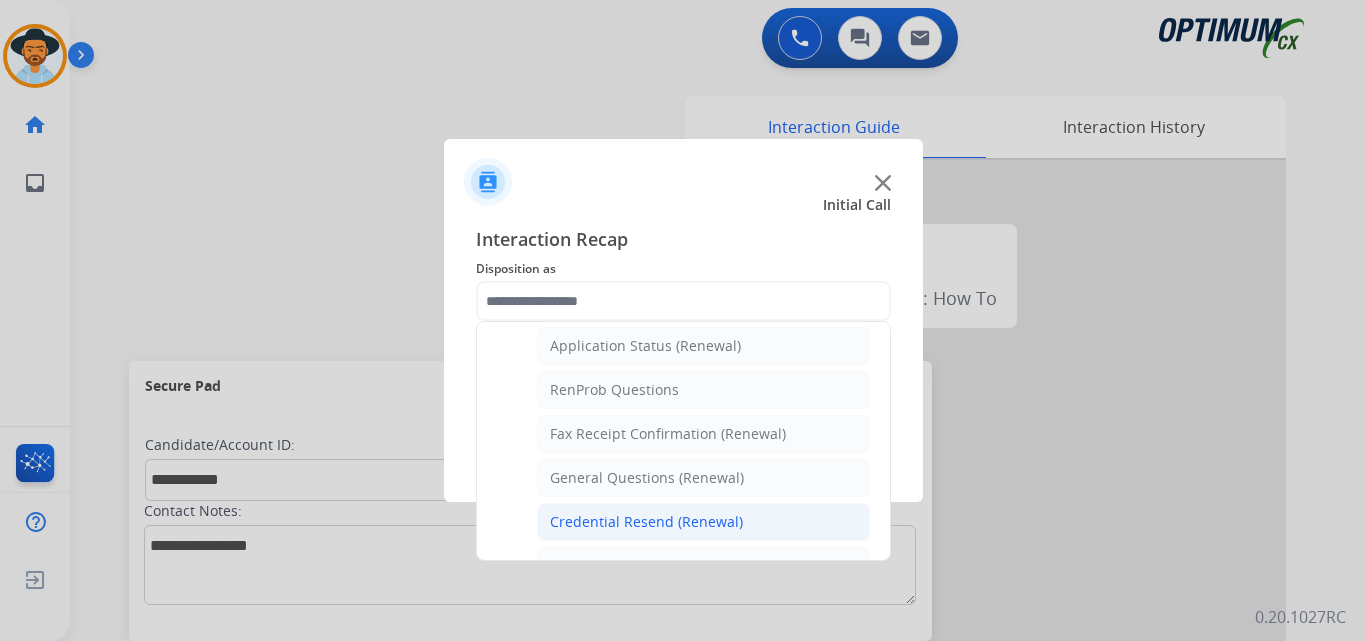 click on "Credential Resend (Renewal)" 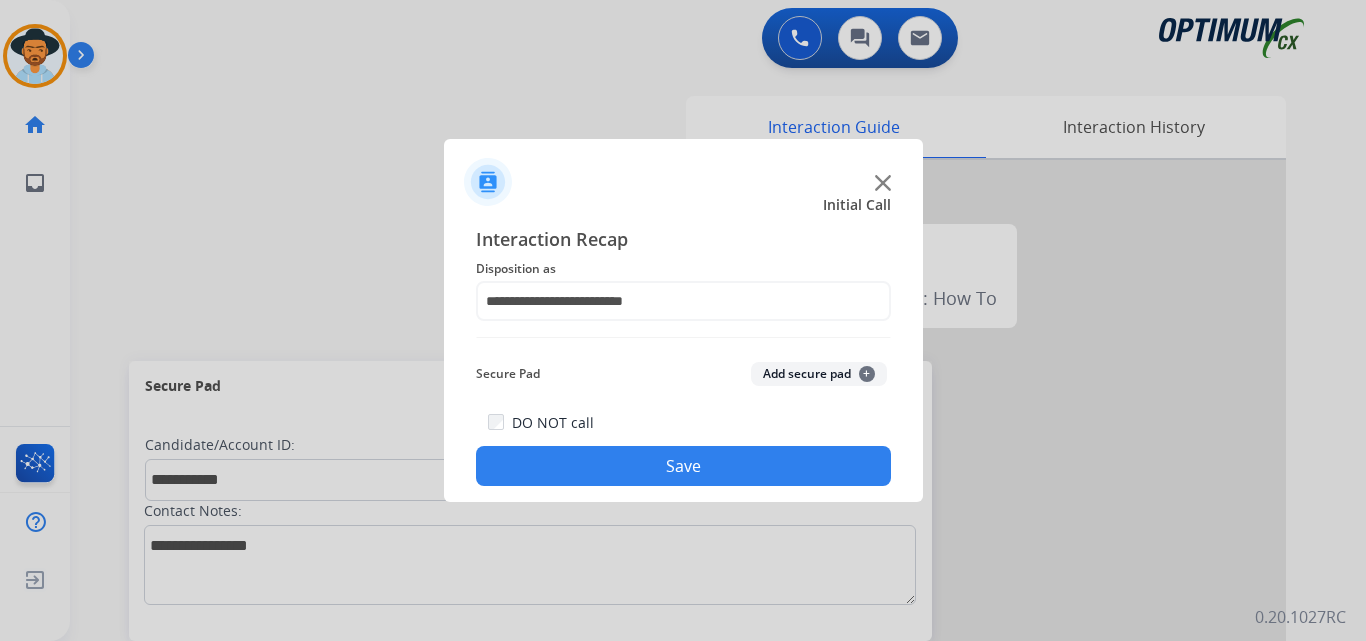 click on "Save" 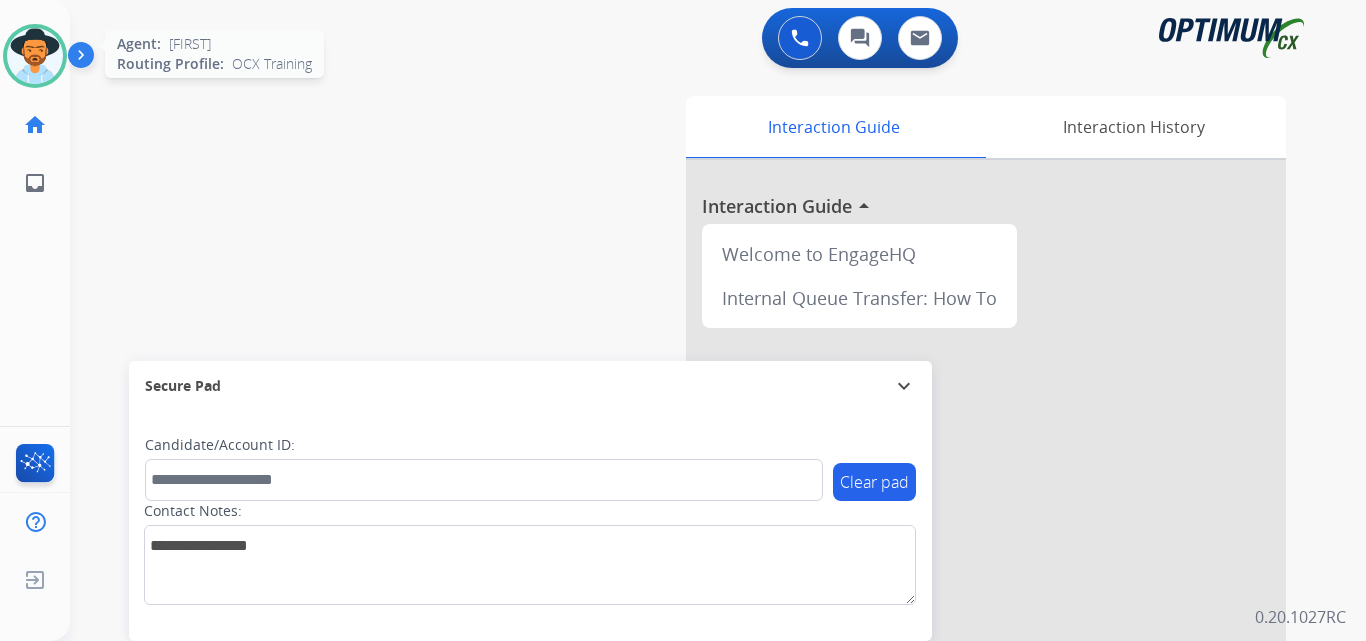 click at bounding box center [35, 56] 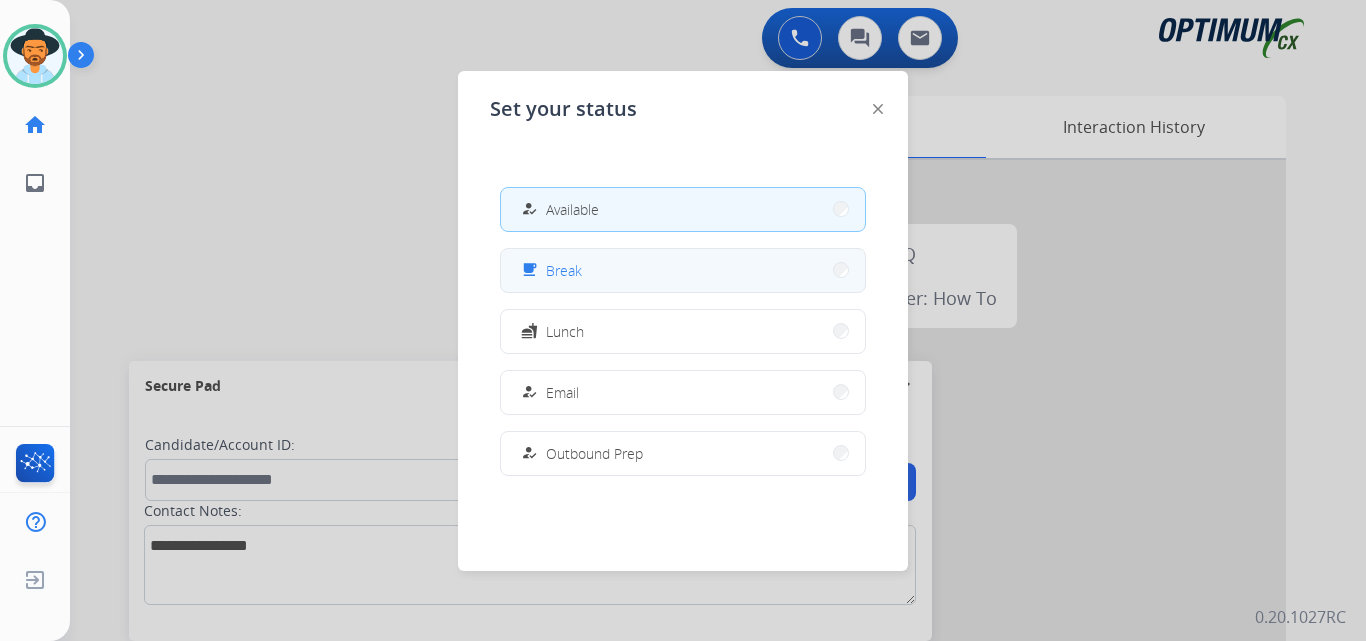 click on "free_breakfast Break" at bounding box center (683, 270) 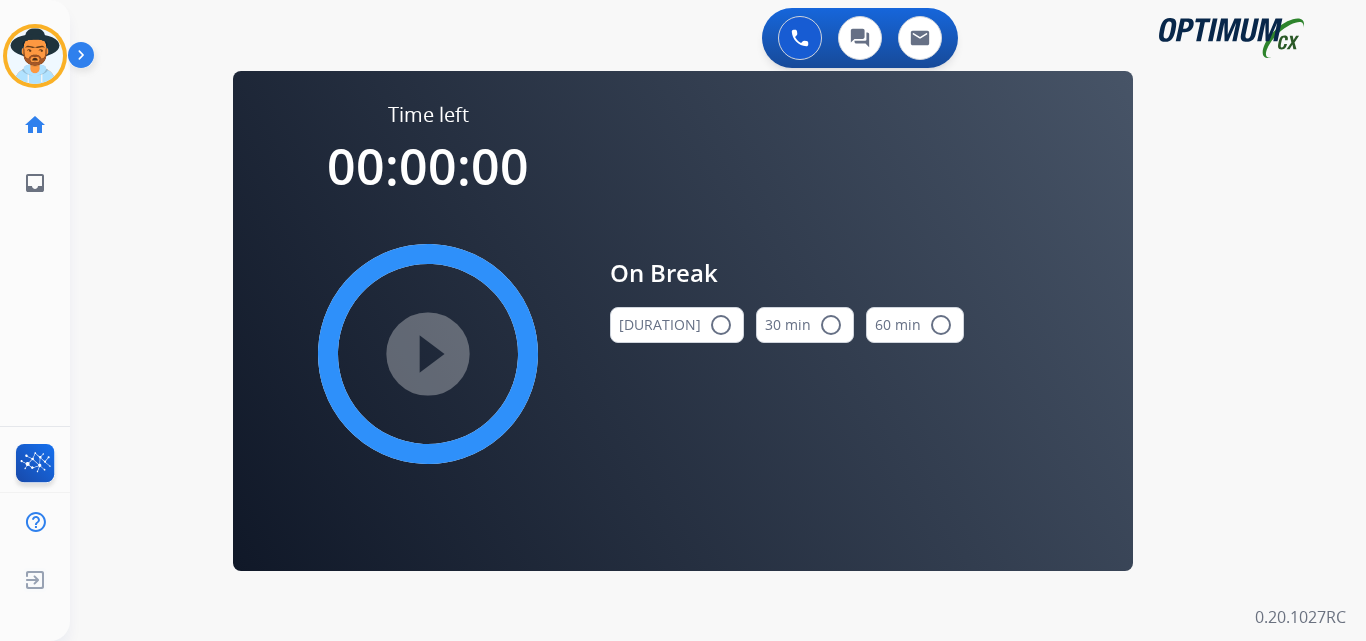 click on "radio_button_unchecked" at bounding box center (721, 325) 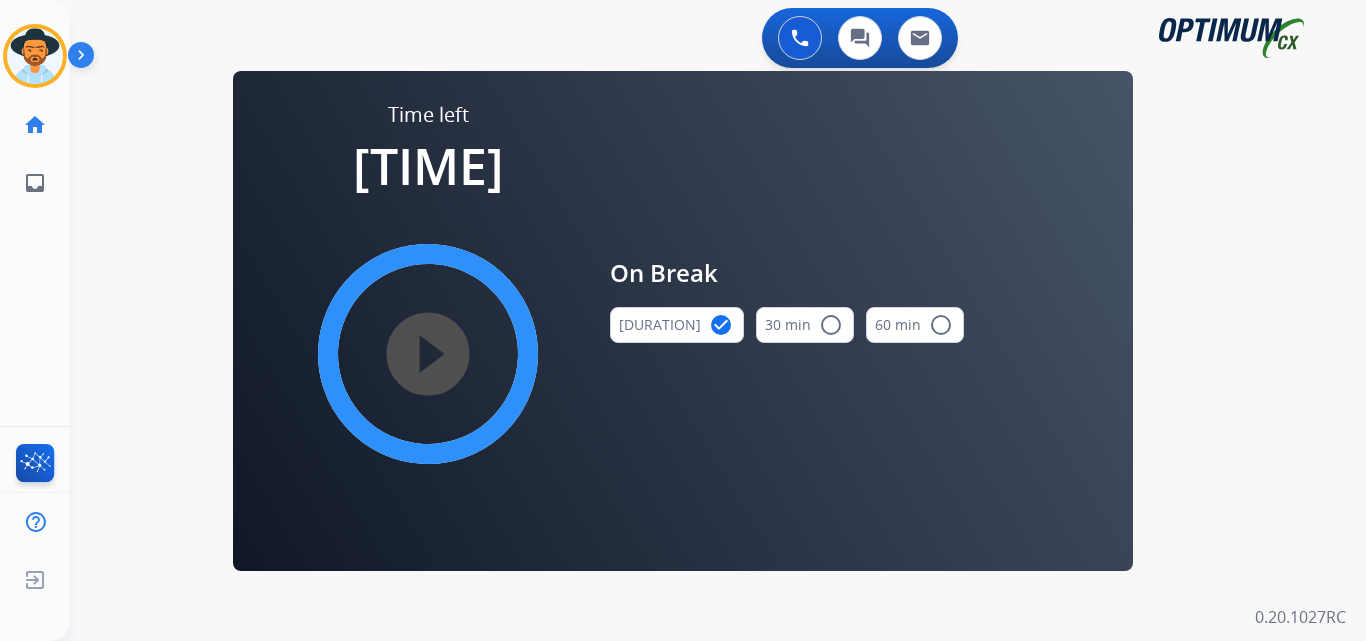 click on "play_circle_filled" at bounding box center (428, 354) 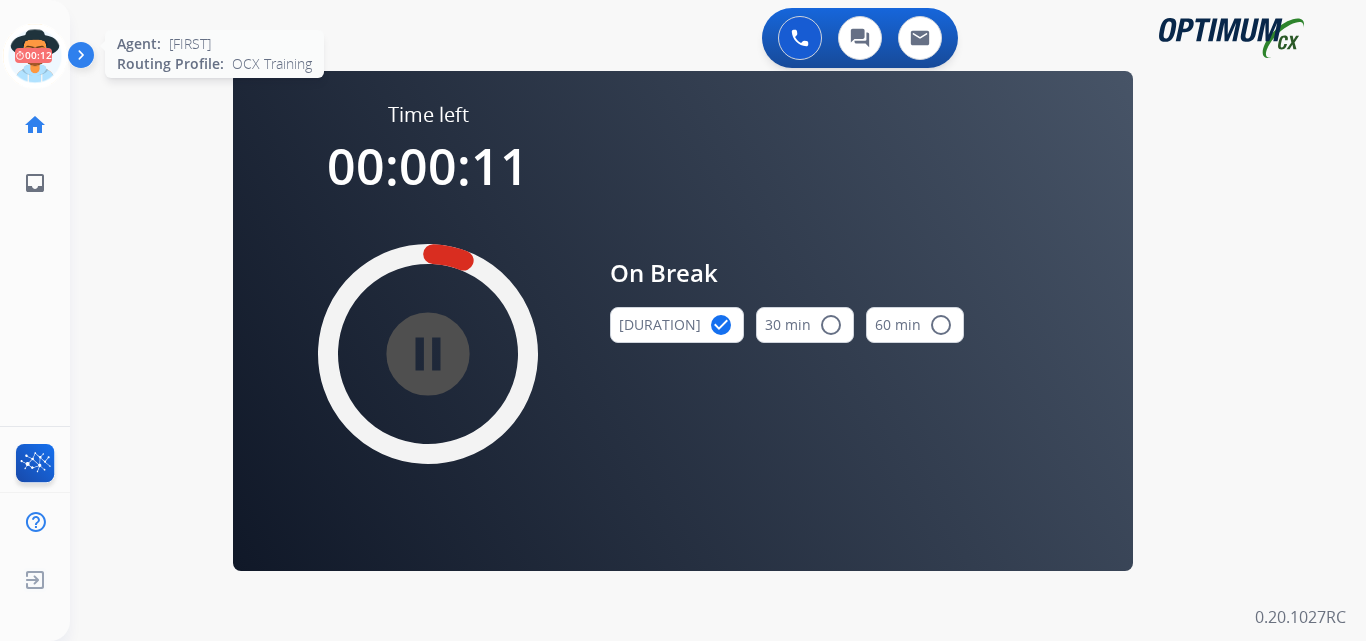 click 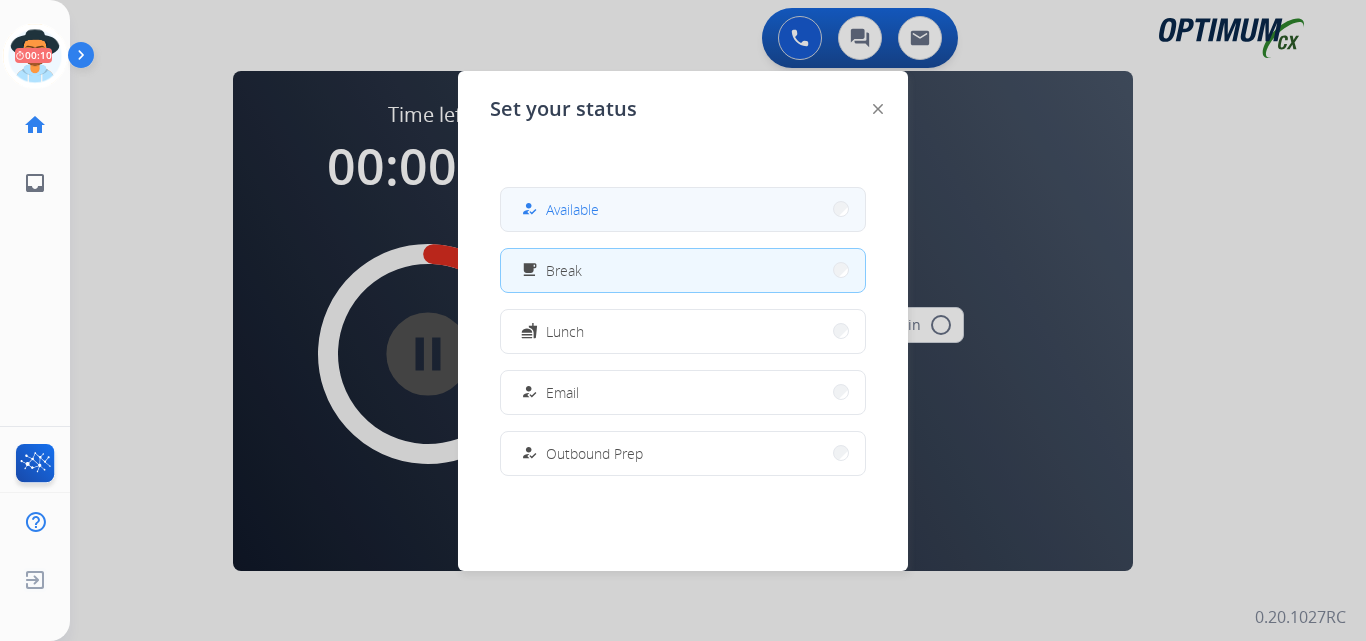 click on "Available" at bounding box center [572, 209] 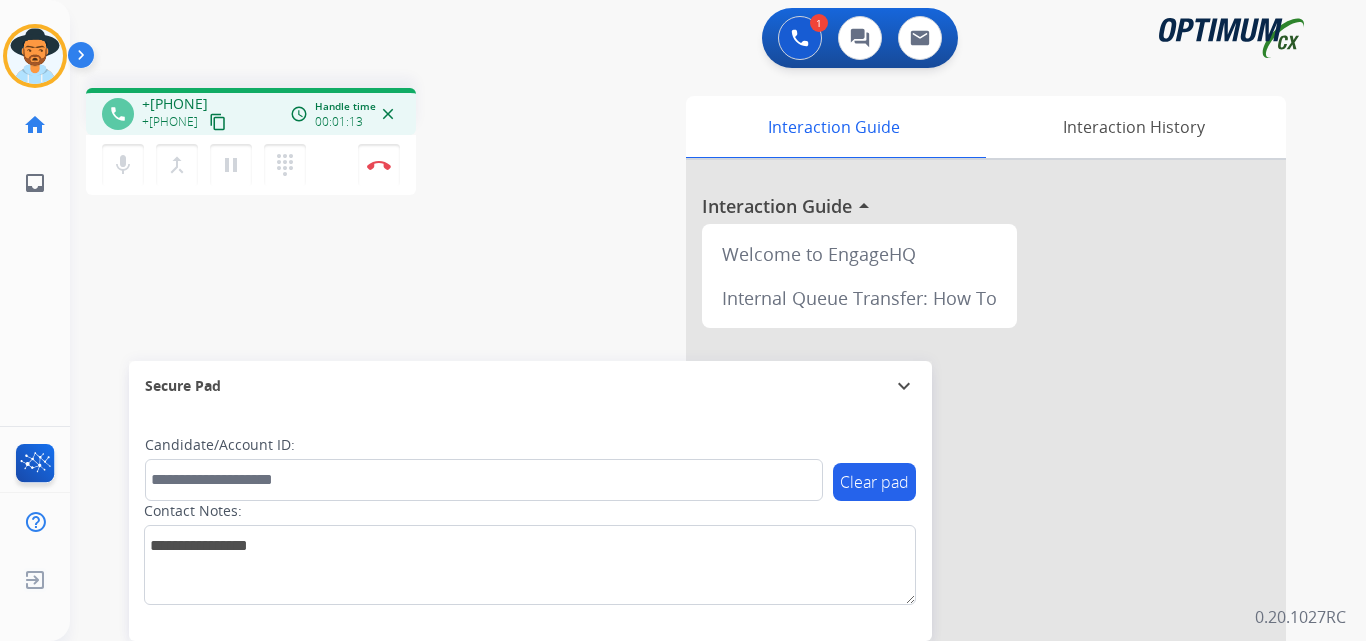 click on "phone [PHONE] [PHONE] content_copy access_time Call metrics Queue   00:11 Hold   00:00 Talk   01:14 Total   01:24 Handle time 00:01:13 close" at bounding box center (251, 111) 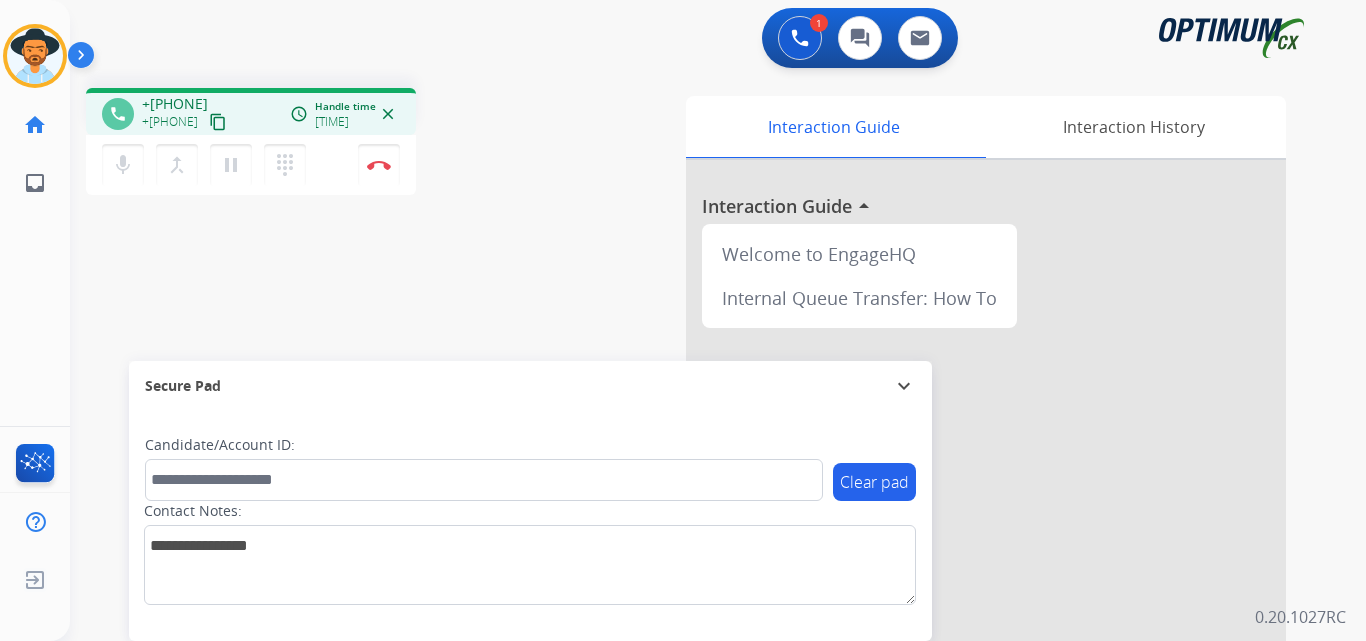 copy on "[PHONE]" 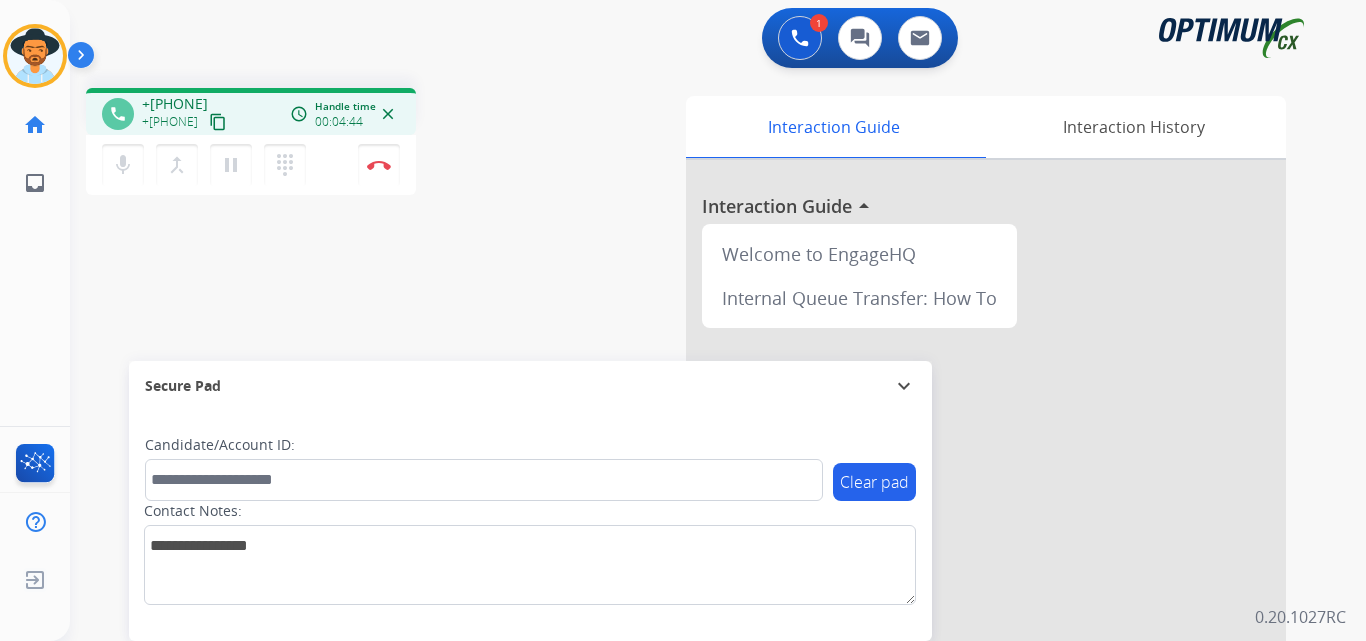 click on "+[PHONE]" at bounding box center [175, 104] 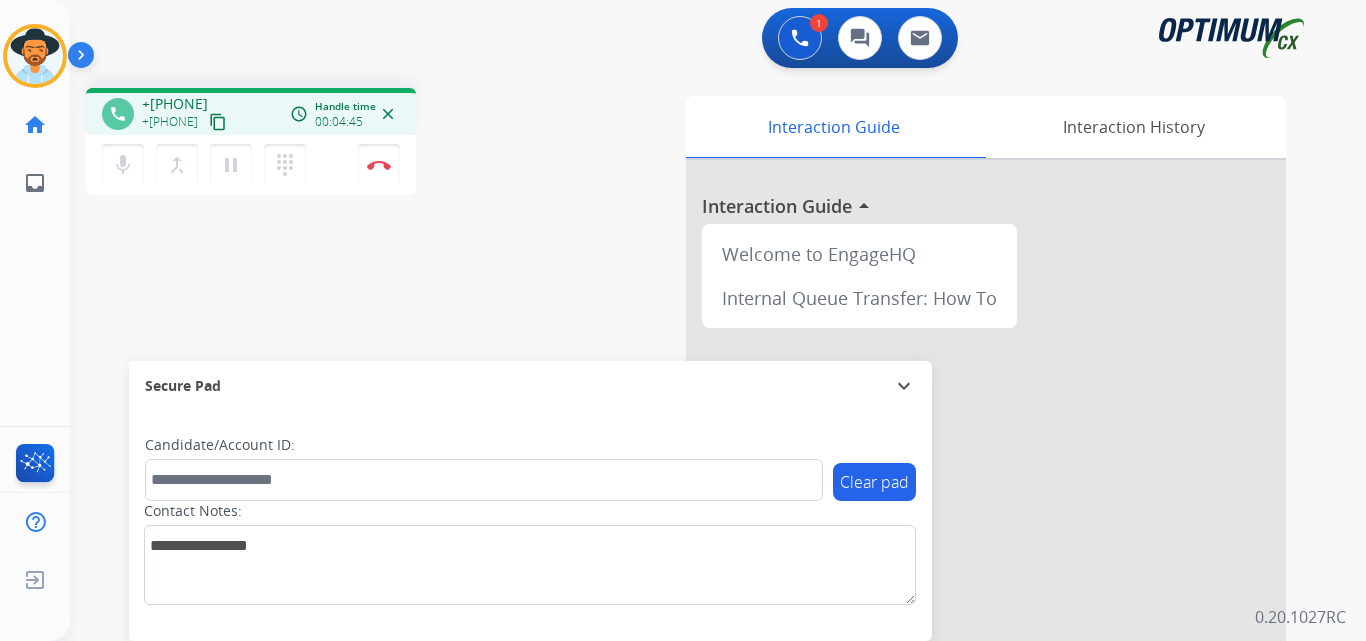 click on "+[PHONE]" at bounding box center (175, 104) 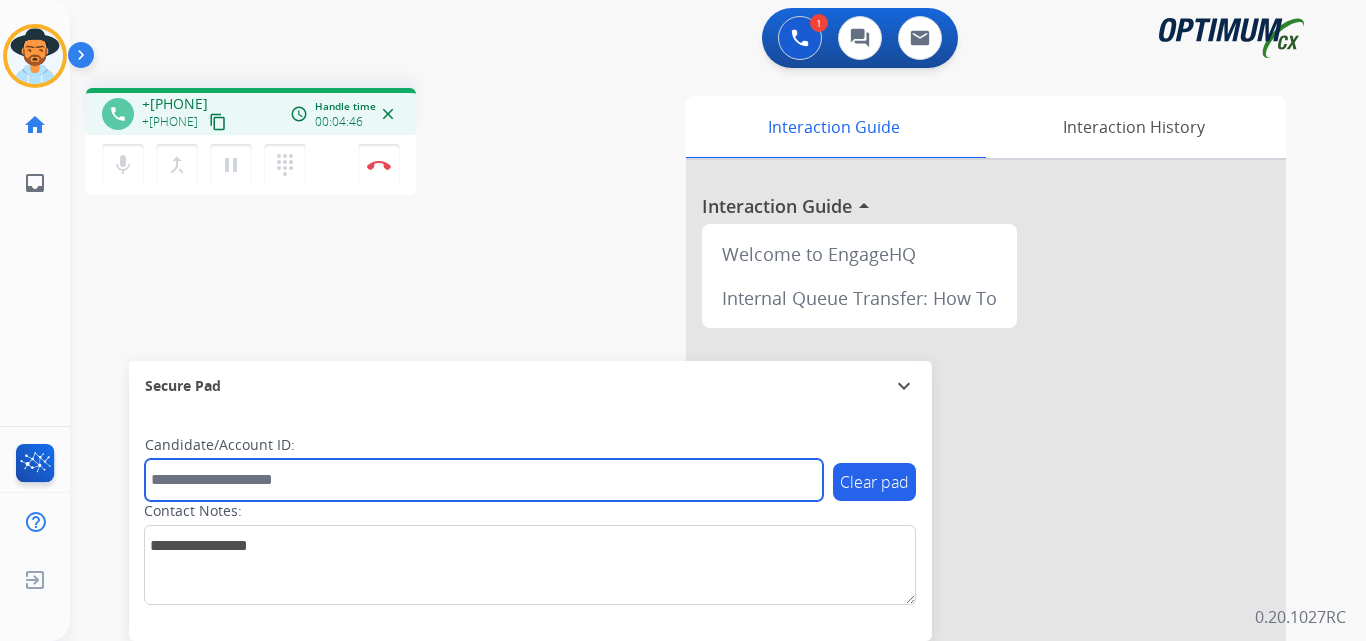 click at bounding box center (484, 480) 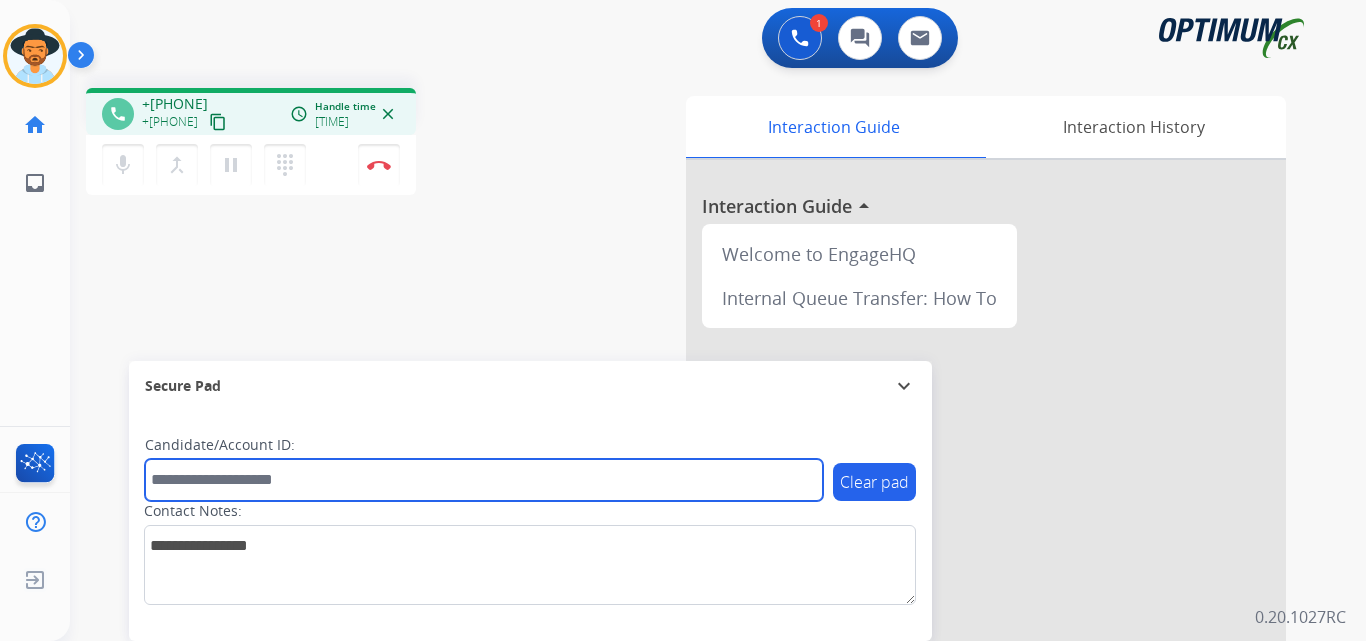 paste on "**********" 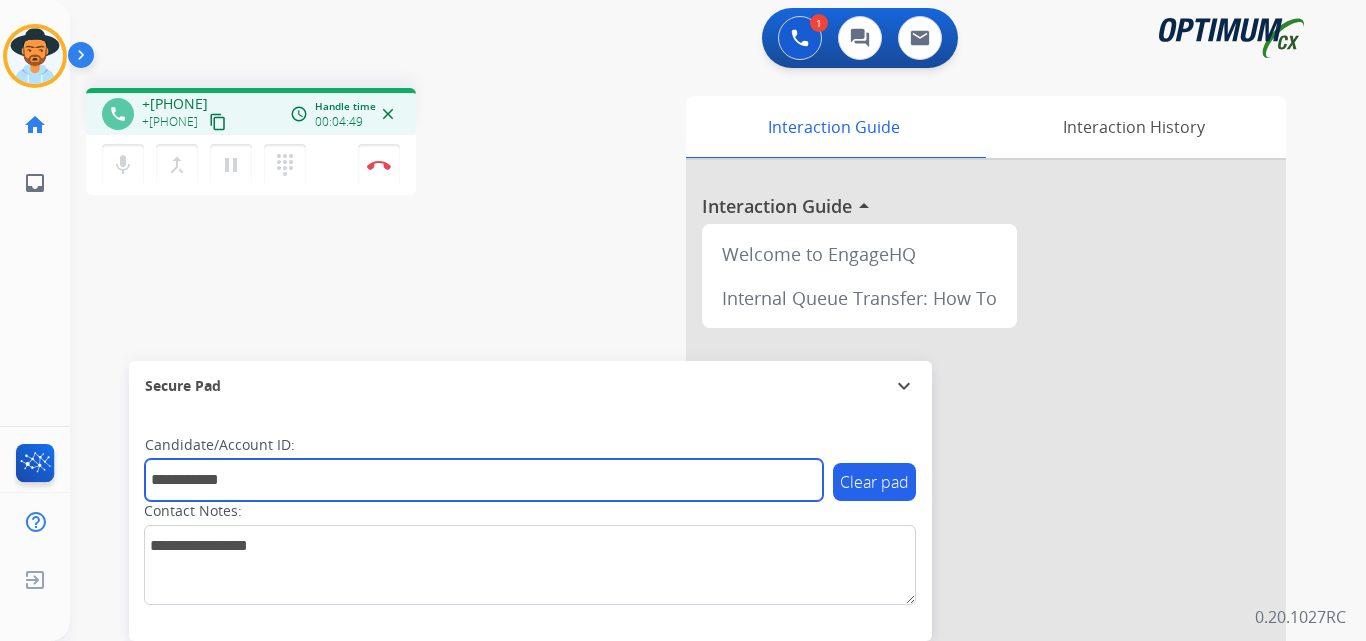click on "**********" at bounding box center (484, 480) 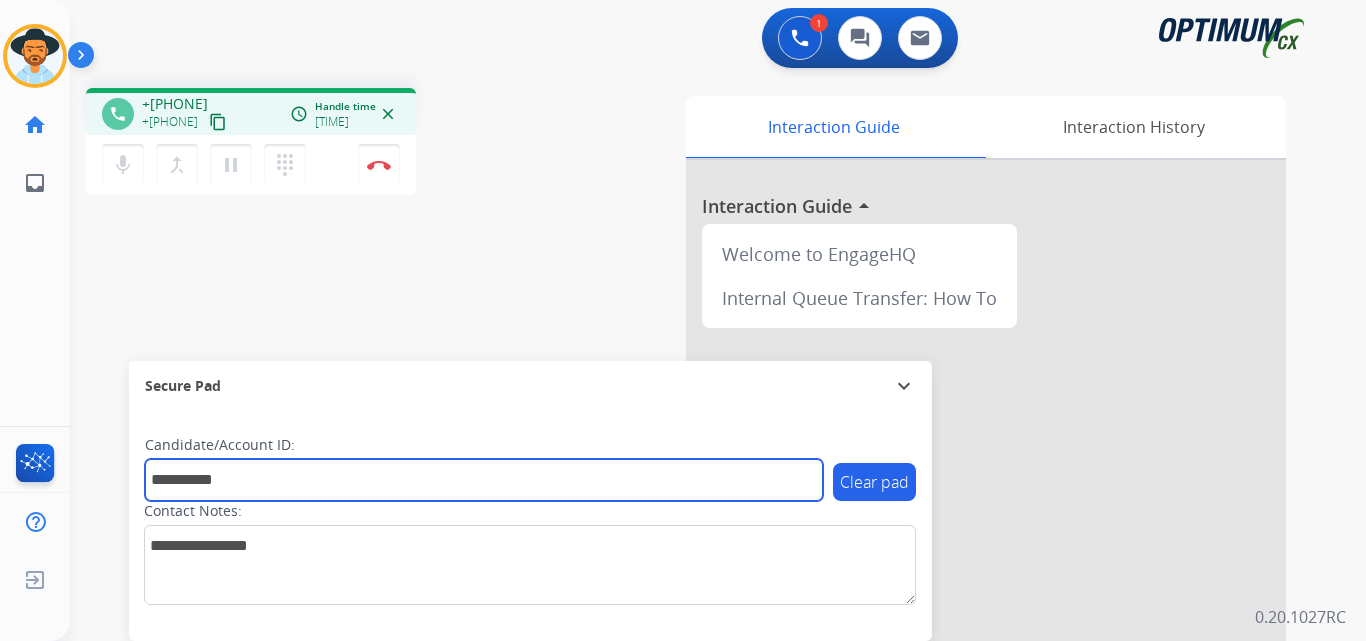 type on "**********" 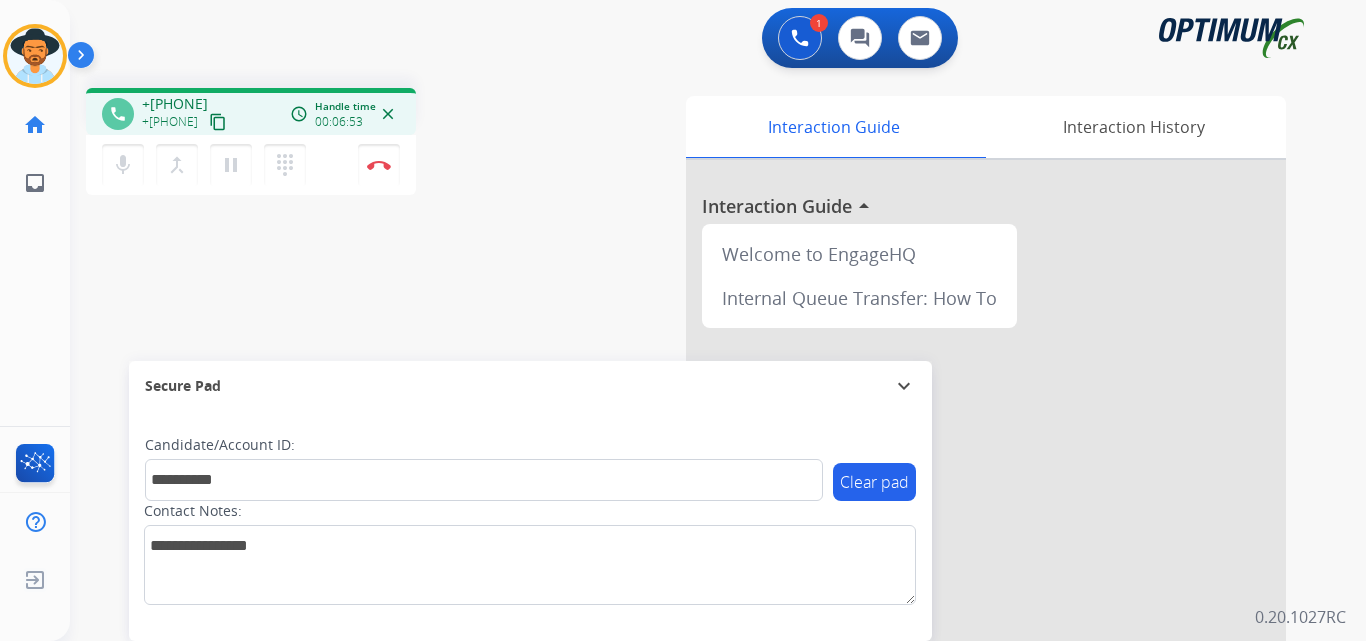 click on "**********" at bounding box center (694, 489) 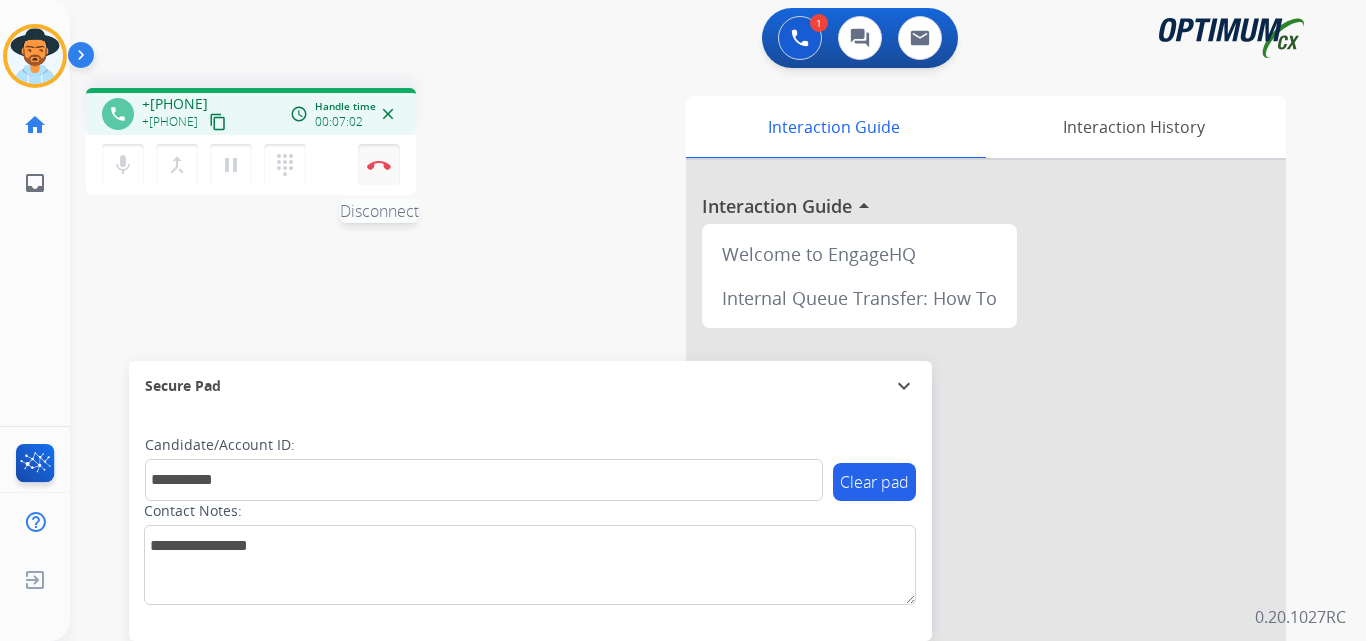 click at bounding box center [379, 165] 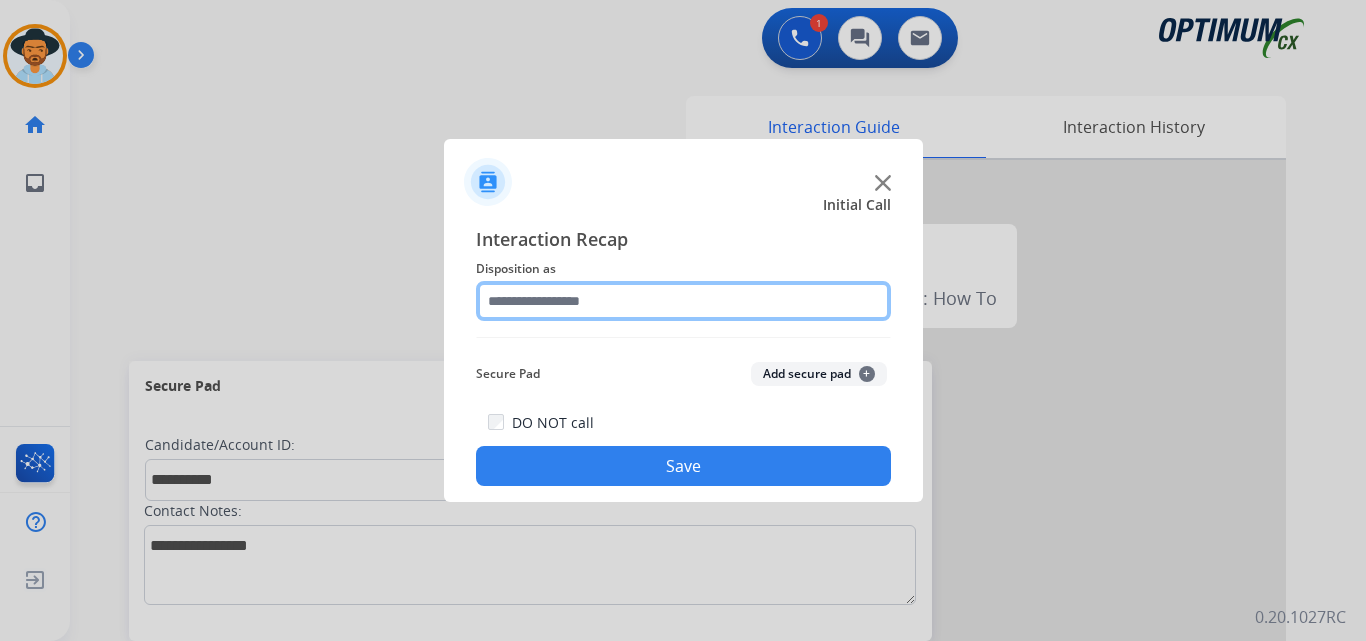 click 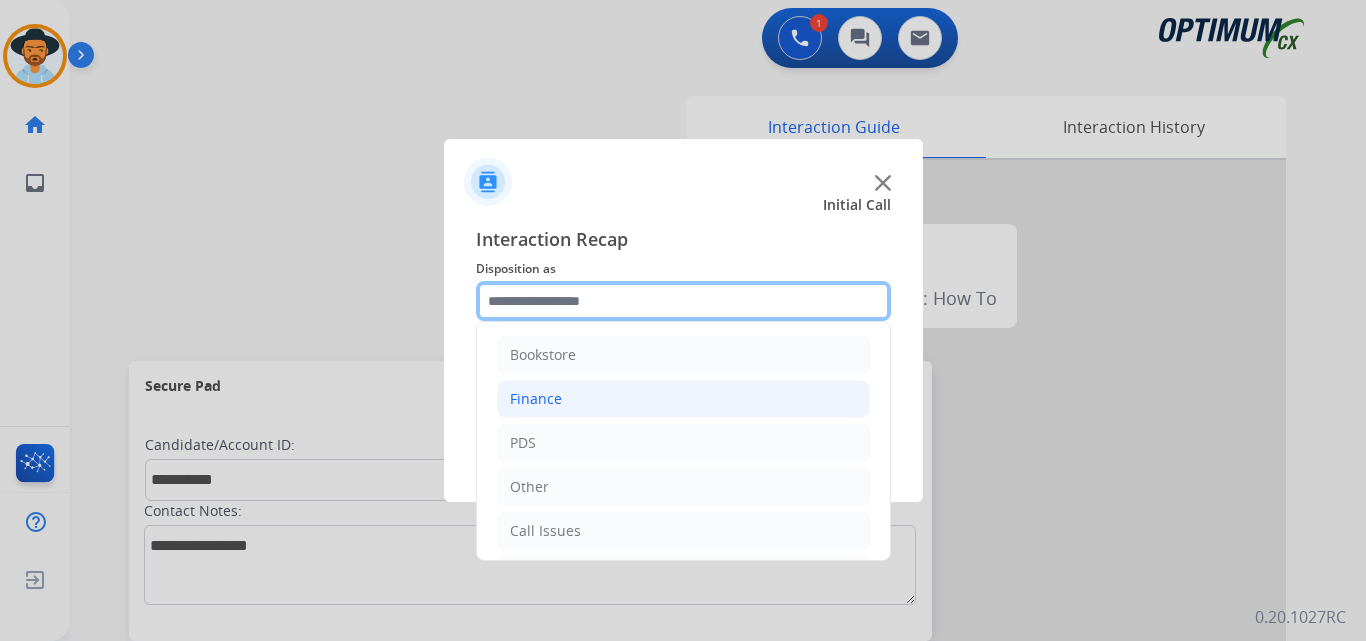 scroll, scrollTop: 136, scrollLeft: 0, axis: vertical 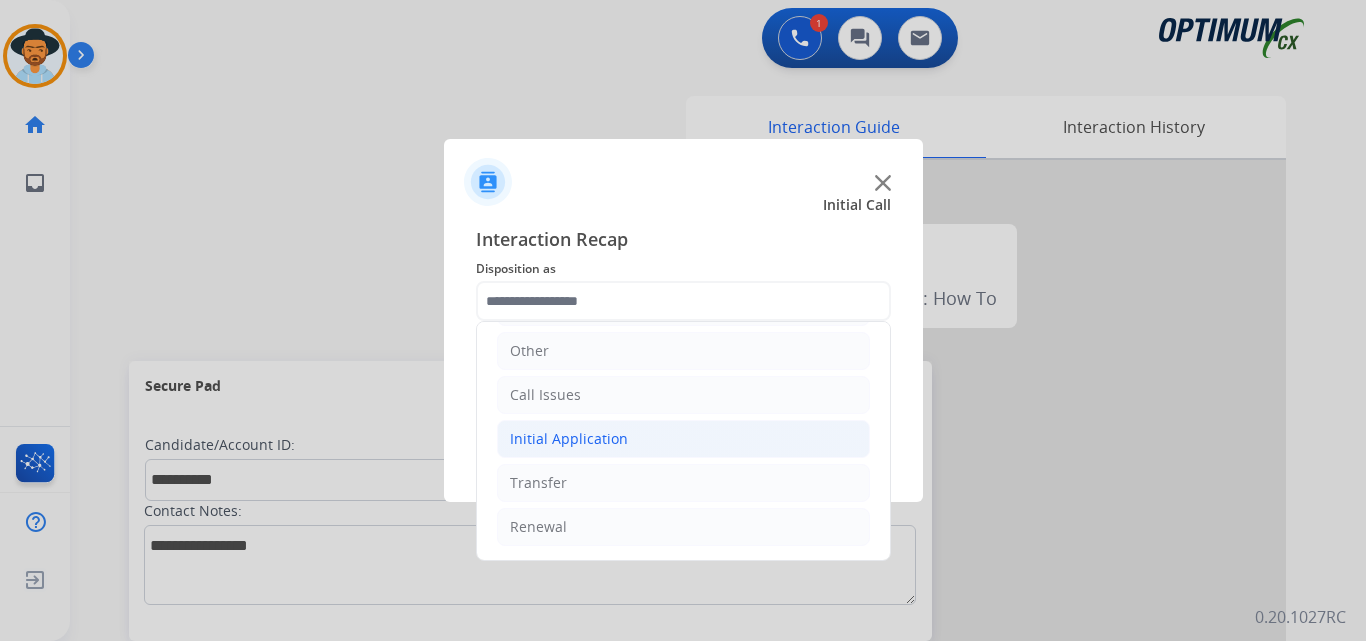click on "Initial Application" 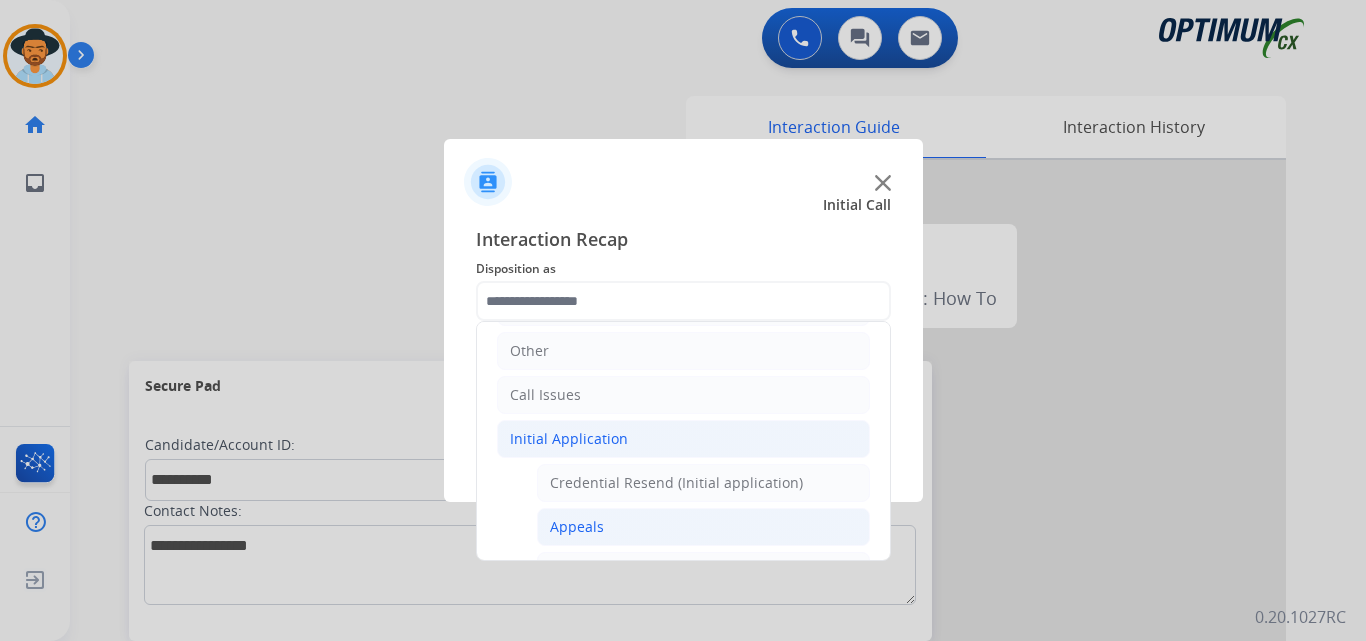 click on "Appeals" 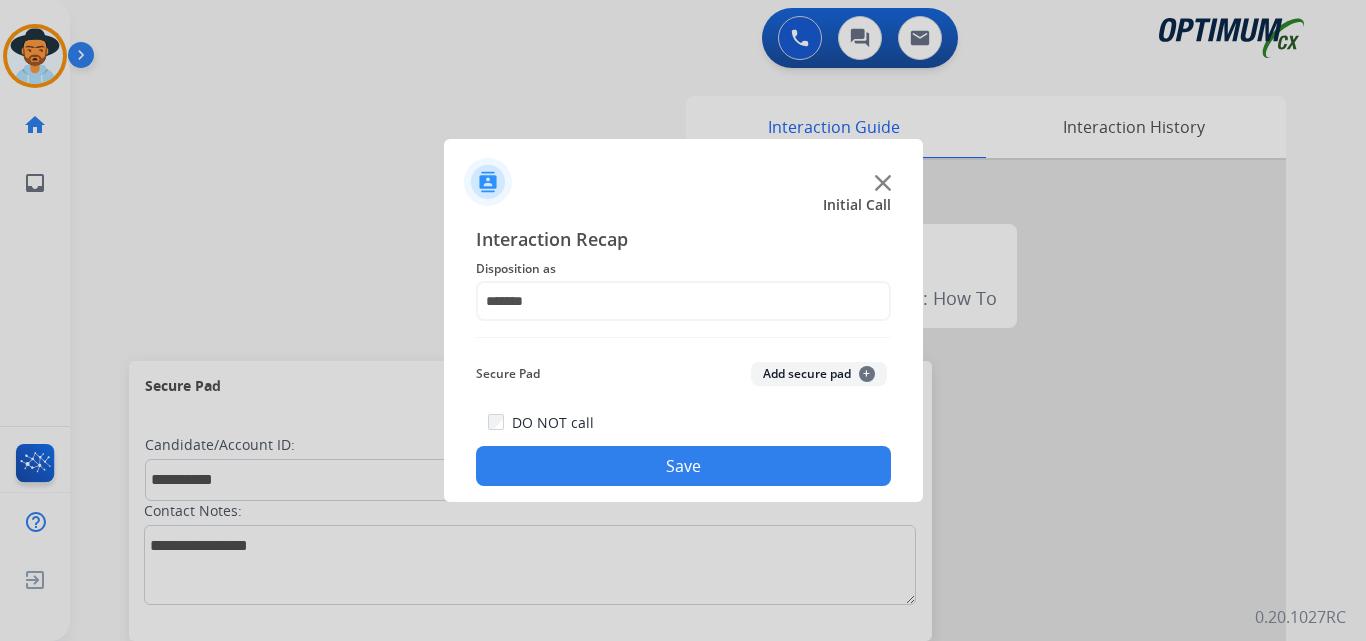 click on "Save" 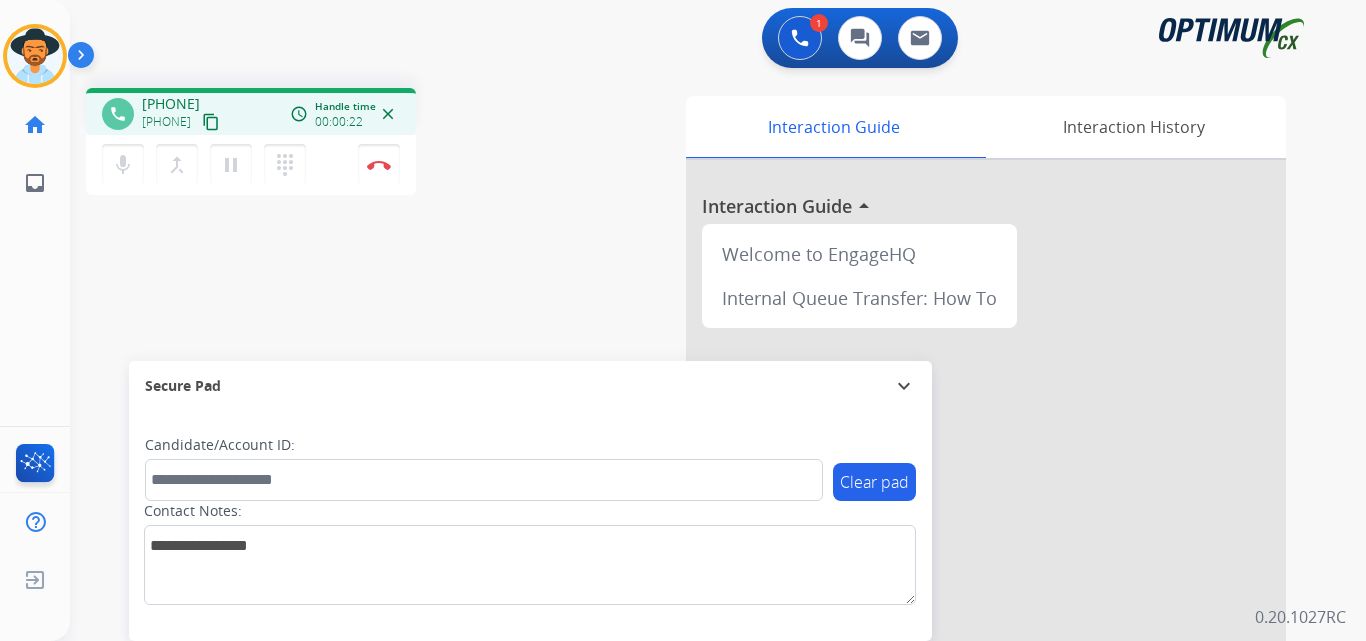 click on "phone [PHONE] [PHONE] content_copy access_time Call metrics Queue   00:08 Hold   00:00 Talk   00:23 Total   00:30 Handle time 00:00:22 close mic Mute merge_type Bridge pause Hold dialpad Dialpad Disconnect swap_horiz Break voice bridge close_fullscreen Connect 3-Way Call merge_type Separate 3-Way Call  Interaction Guide   Interaction History  Interaction Guide arrow_drop_up  Welcome to EngageHQ   Internal Queue Transfer: How To  Secure Pad expand_more Clear pad Candidate/Account ID: Contact Notes:" at bounding box center [694, 489] 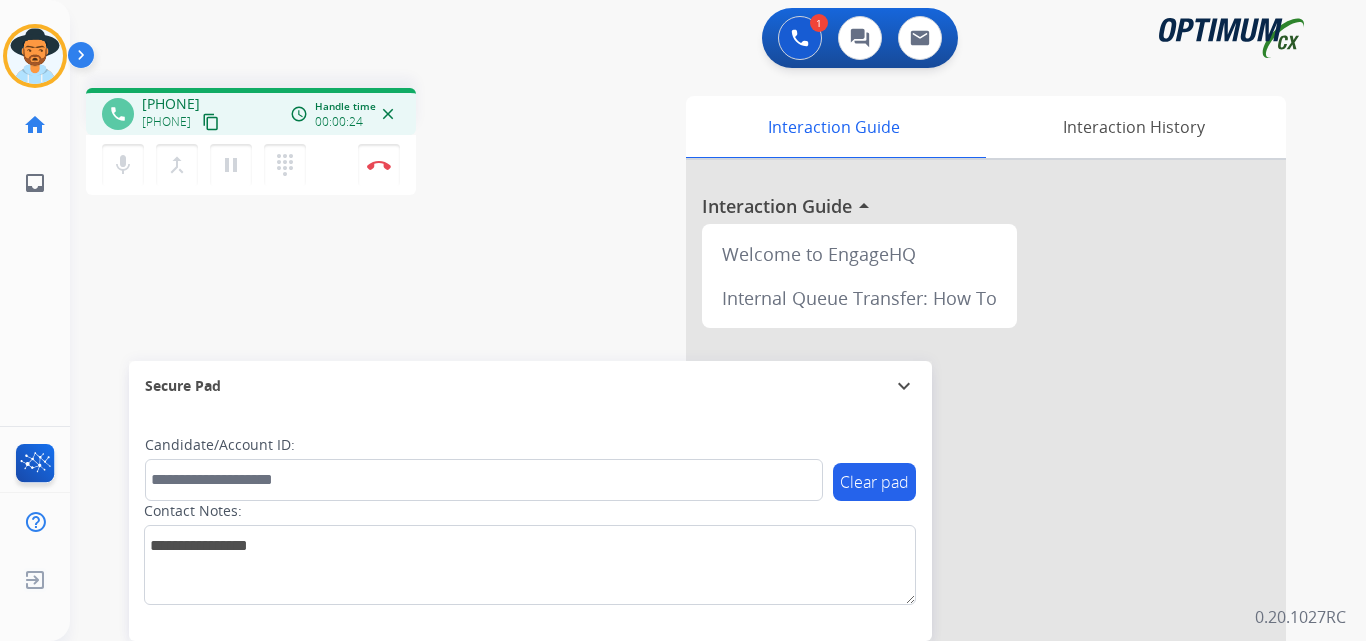 copy on "[PHONE]" 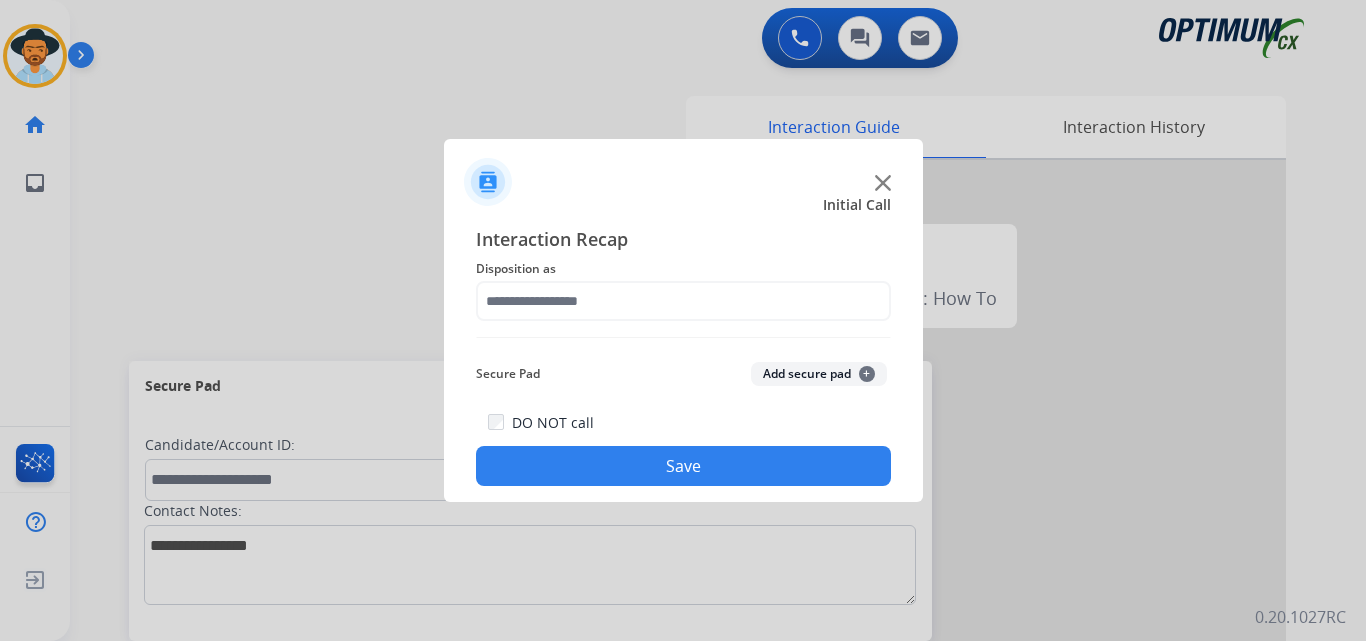 click at bounding box center [683, 320] 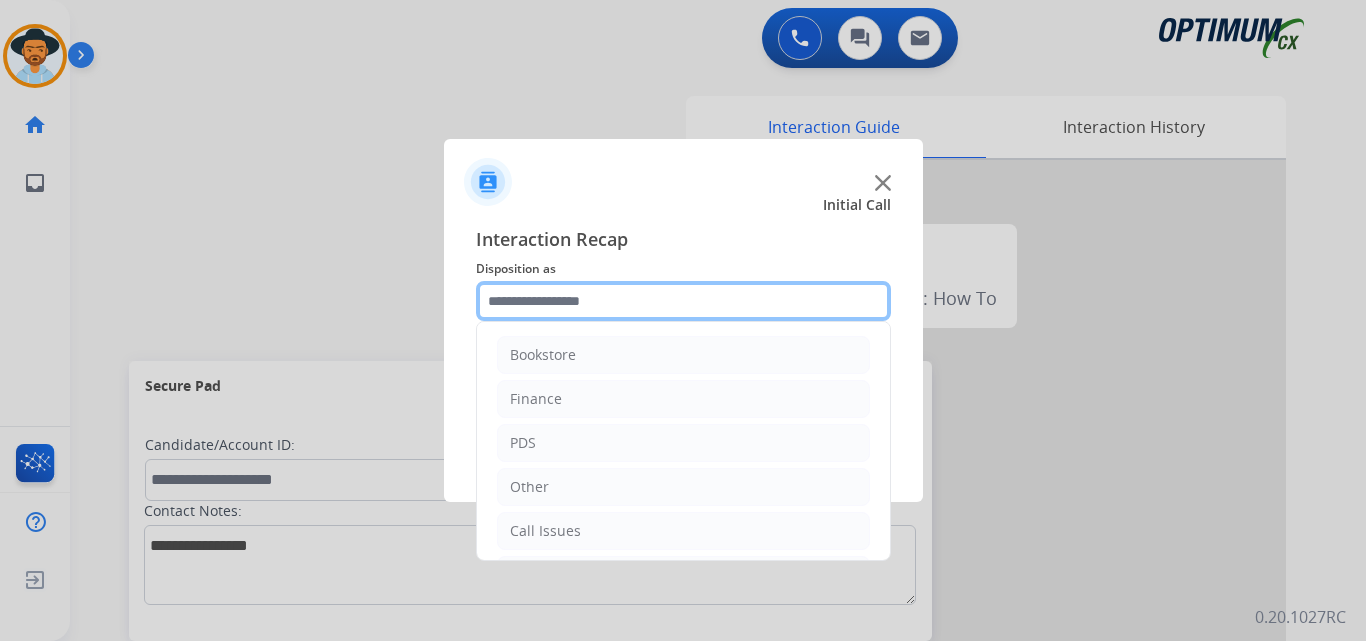 click 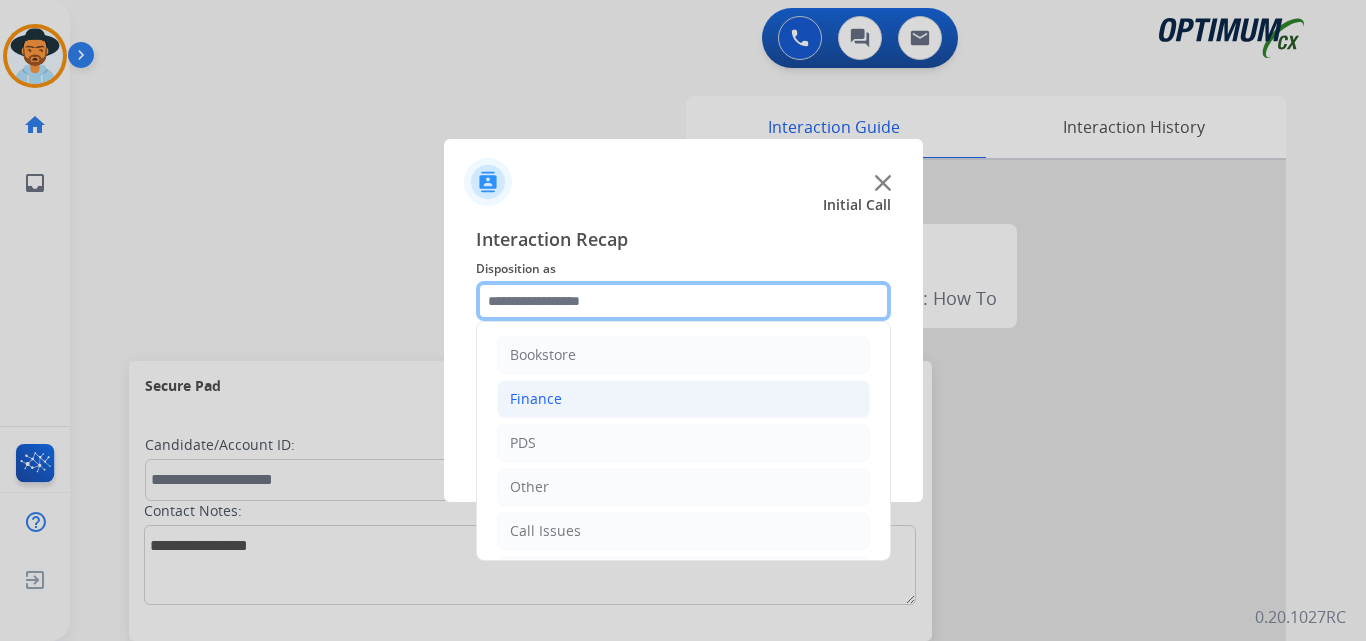 scroll, scrollTop: 136, scrollLeft: 0, axis: vertical 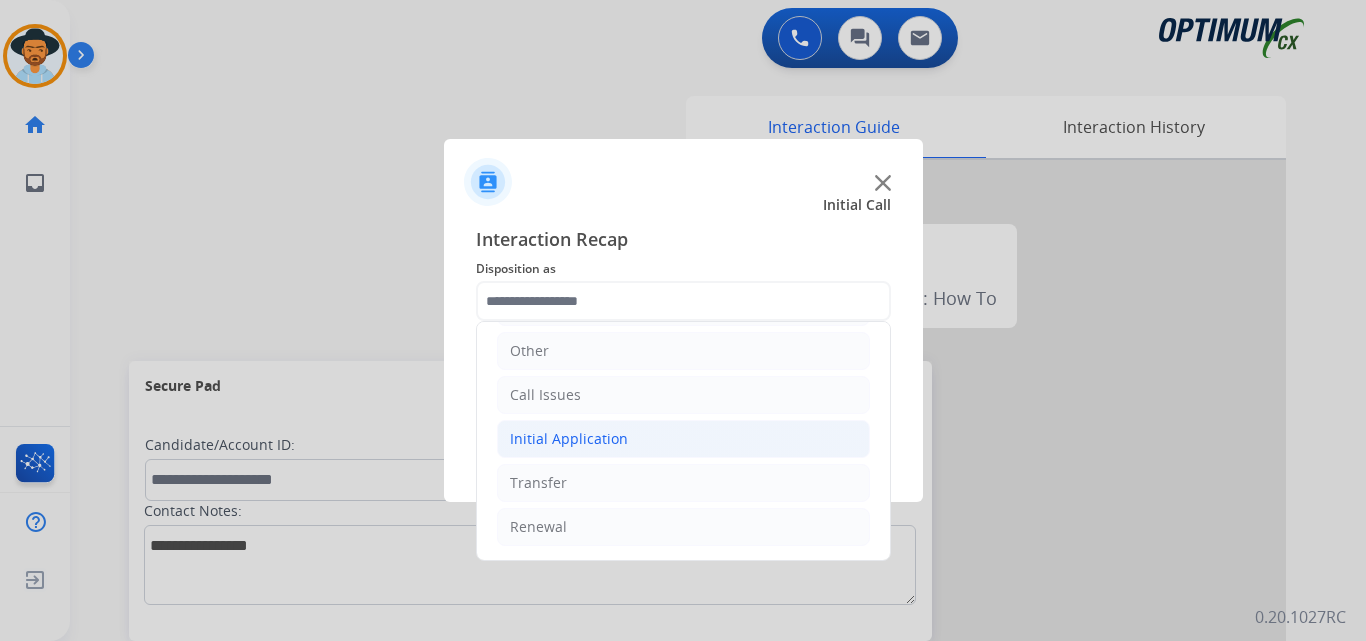 click on "Initial Application" 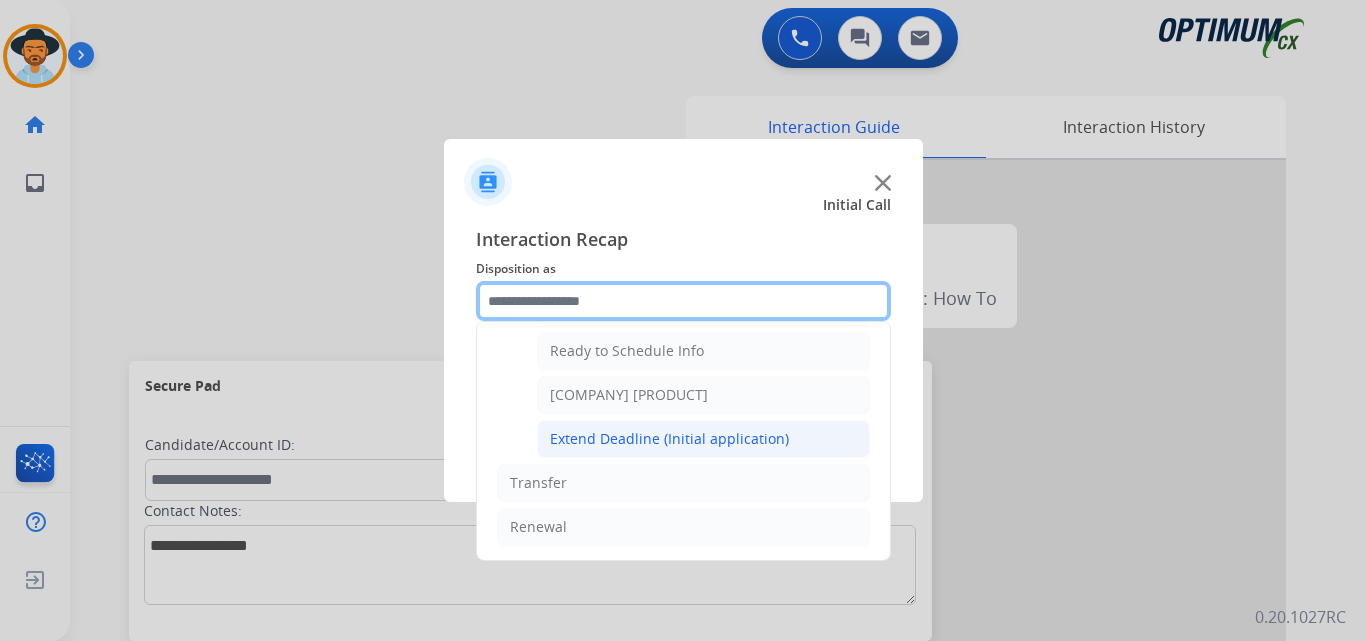 scroll, scrollTop: 1065, scrollLeft: 0, axis: vertical 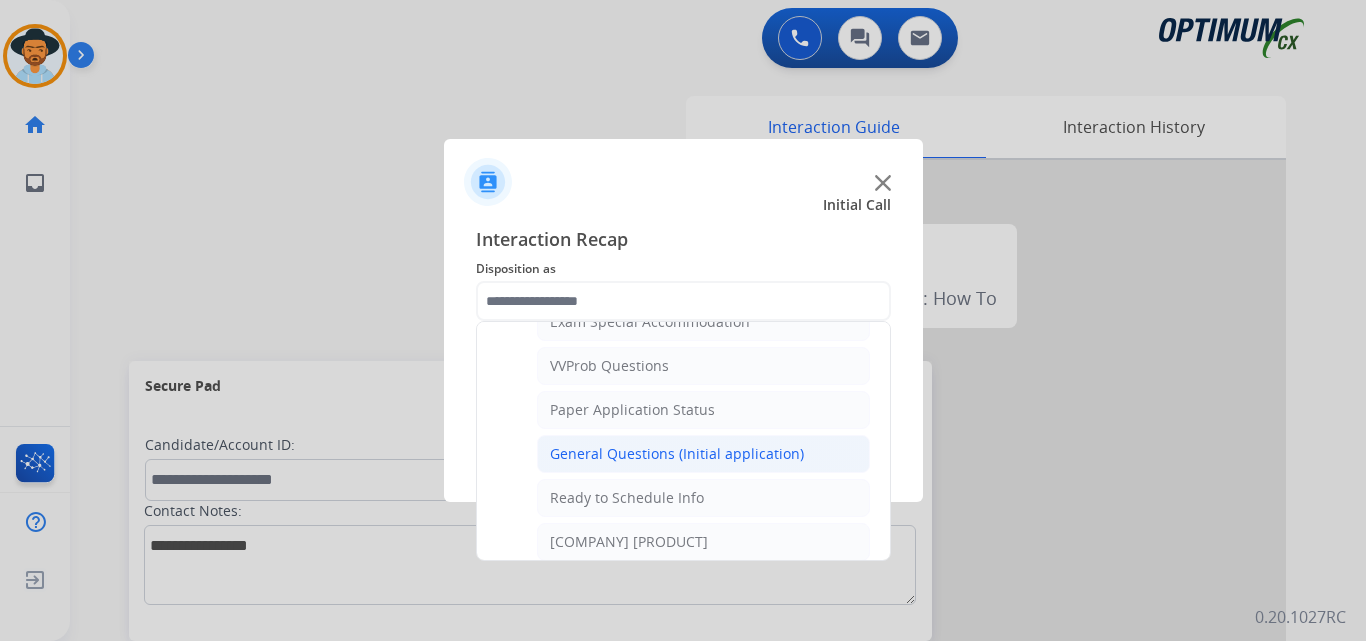 click on "General Questions (Initial application)" 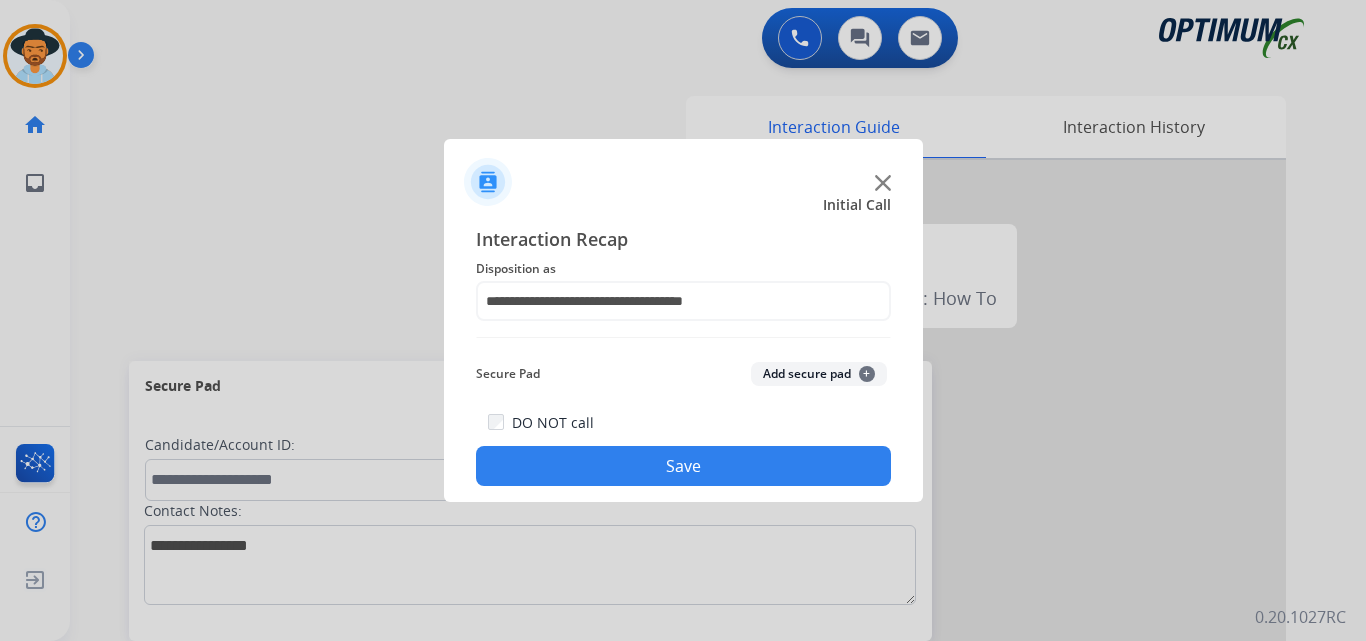 click on "Save" 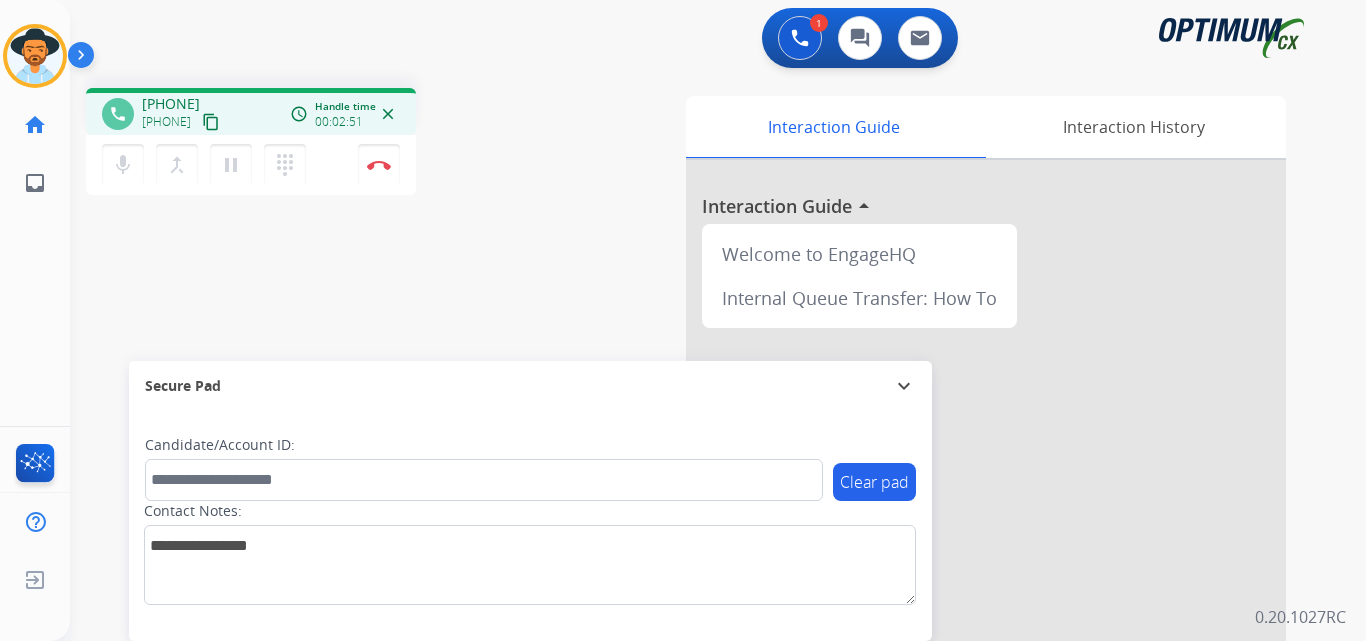 click on "[PHONE]" at bounding box center (171, 104) 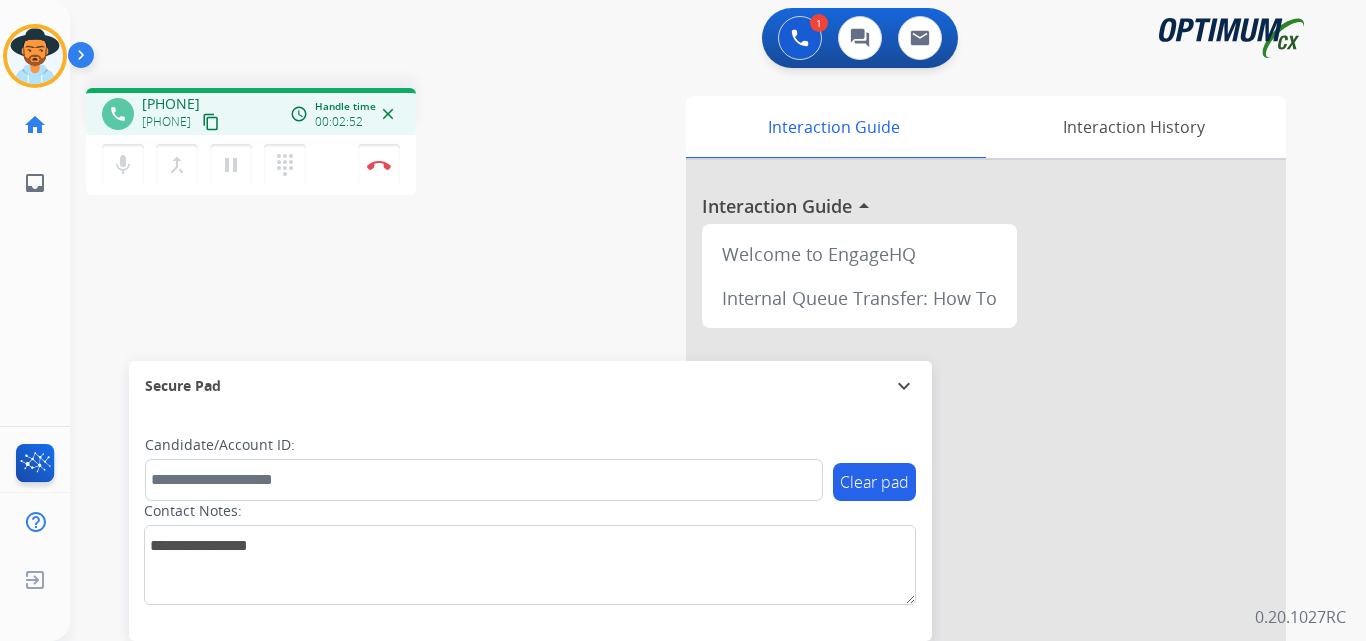 copy on "[PHONE]" 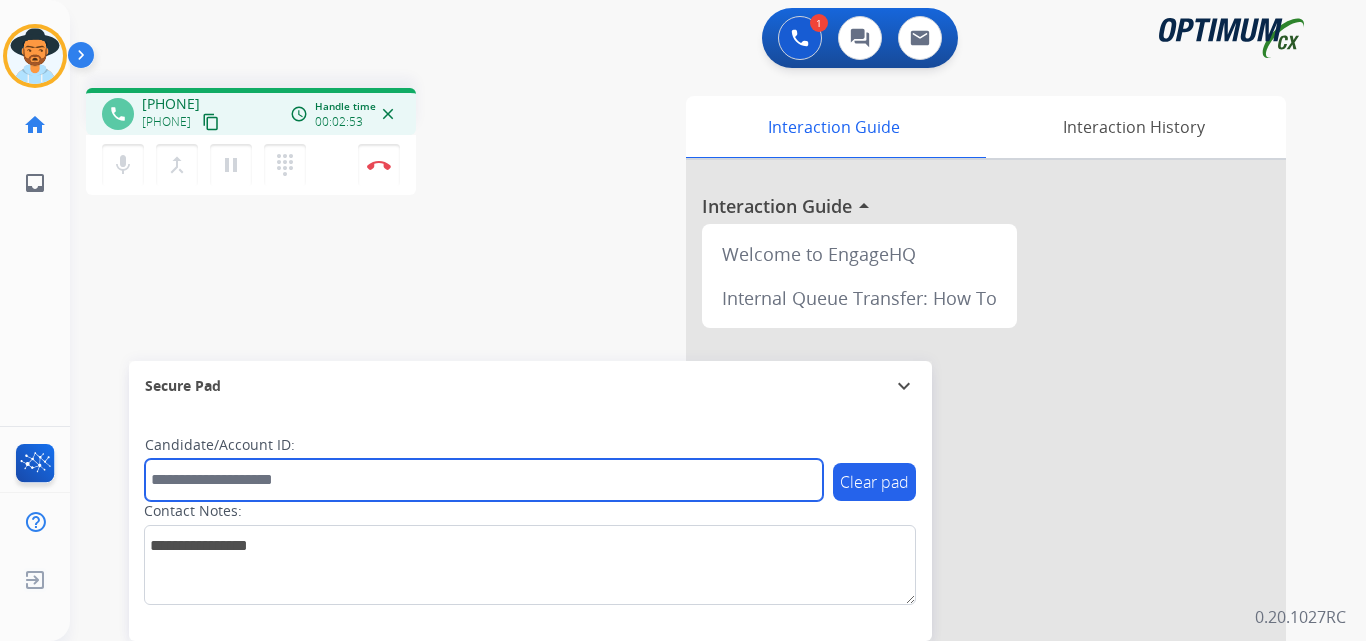 click at bounding box center (484, 480) 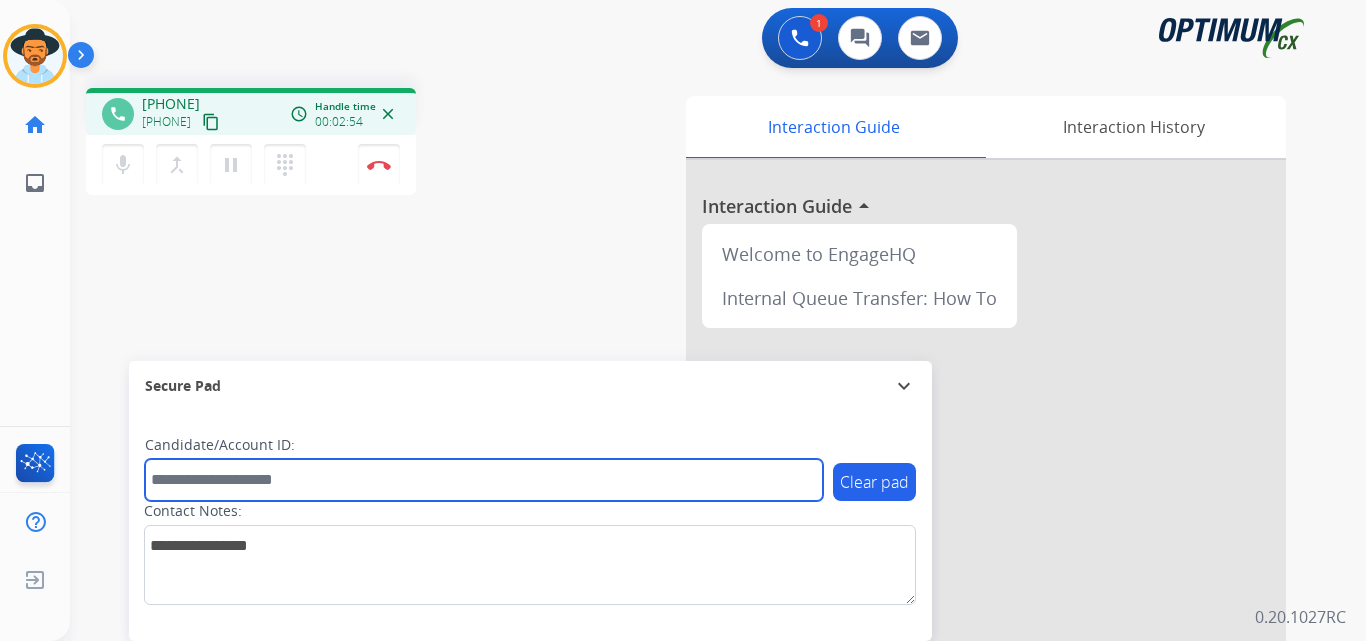 paste on "**********" 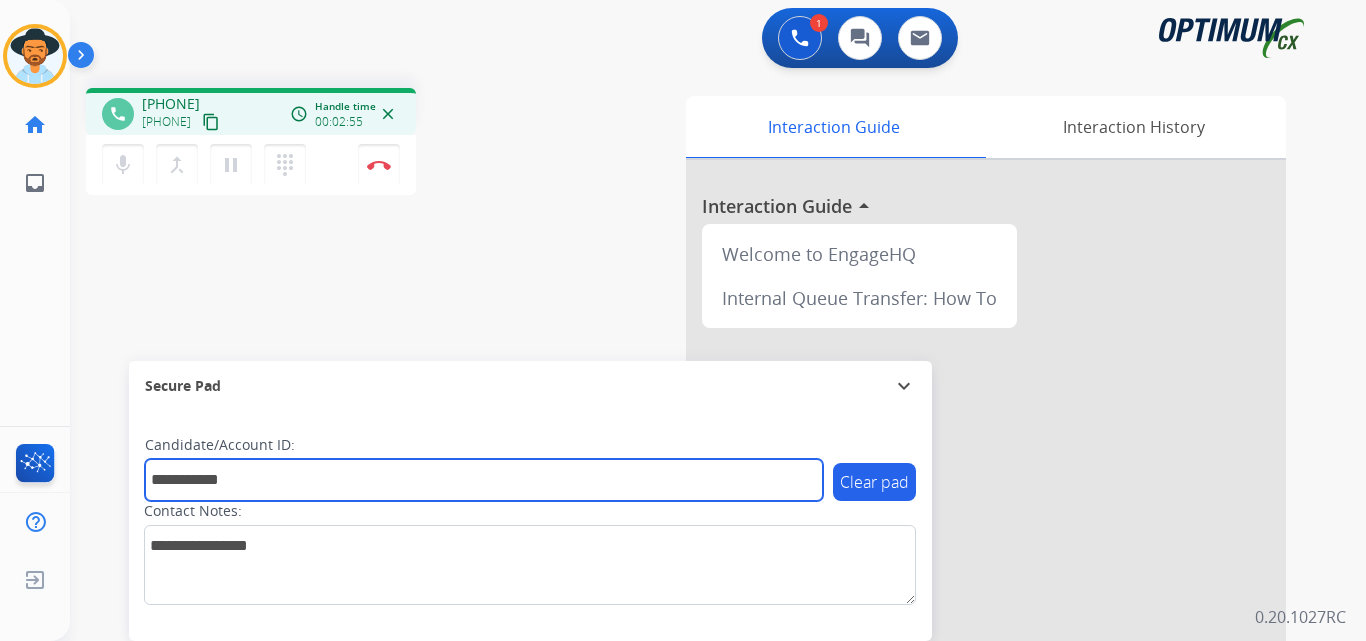 type on "**********" 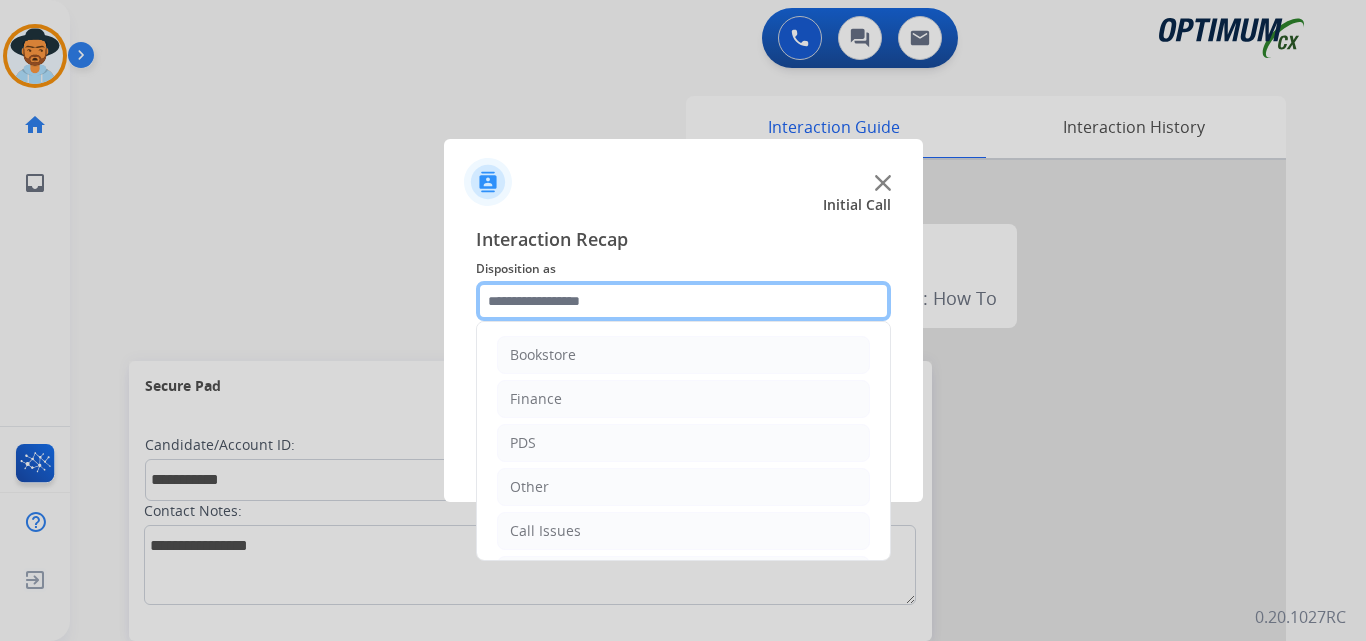 click 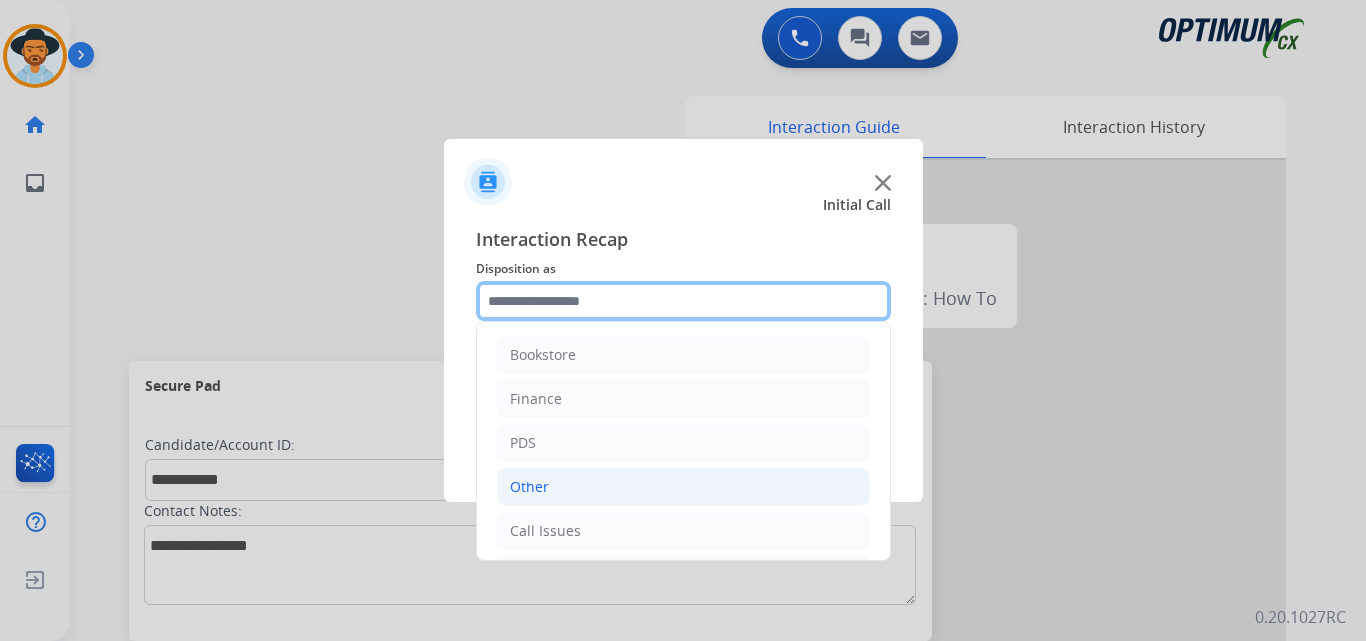 scroll, scrollTop: 136, scrollLeft: 0, axis: vertical 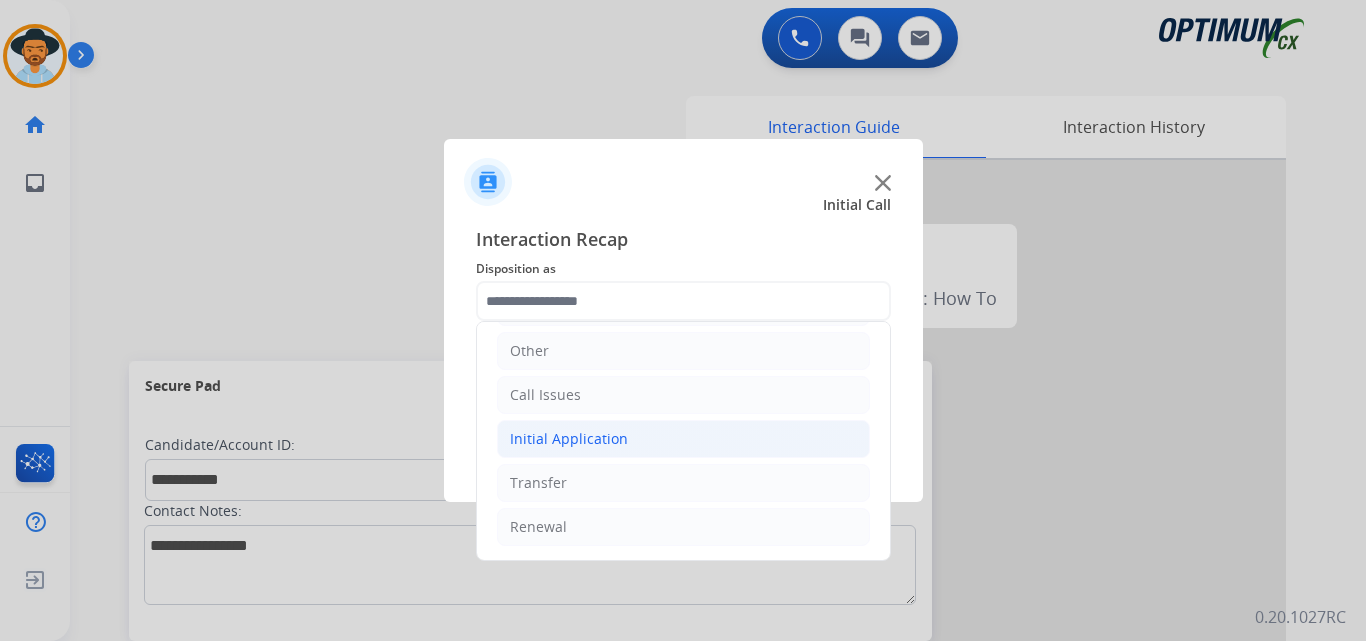 click on "Initial Application" 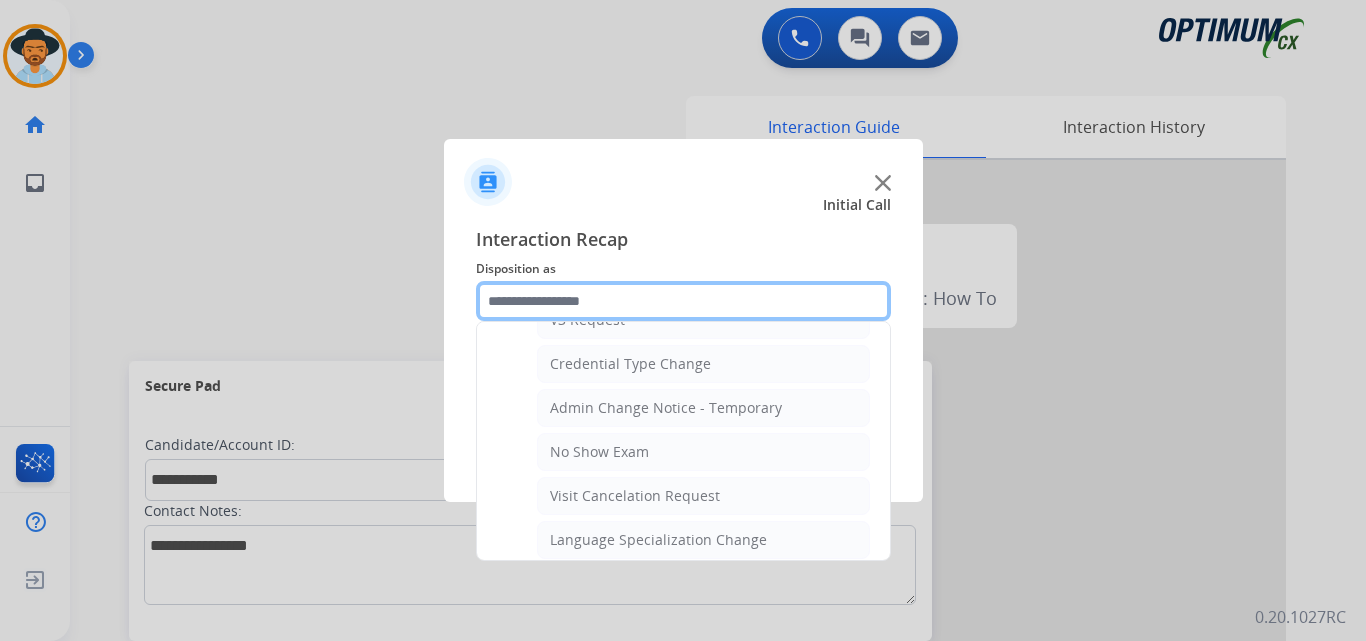 scroll, scrollTop: 1232, scrollLeft: 0, axis: vertical 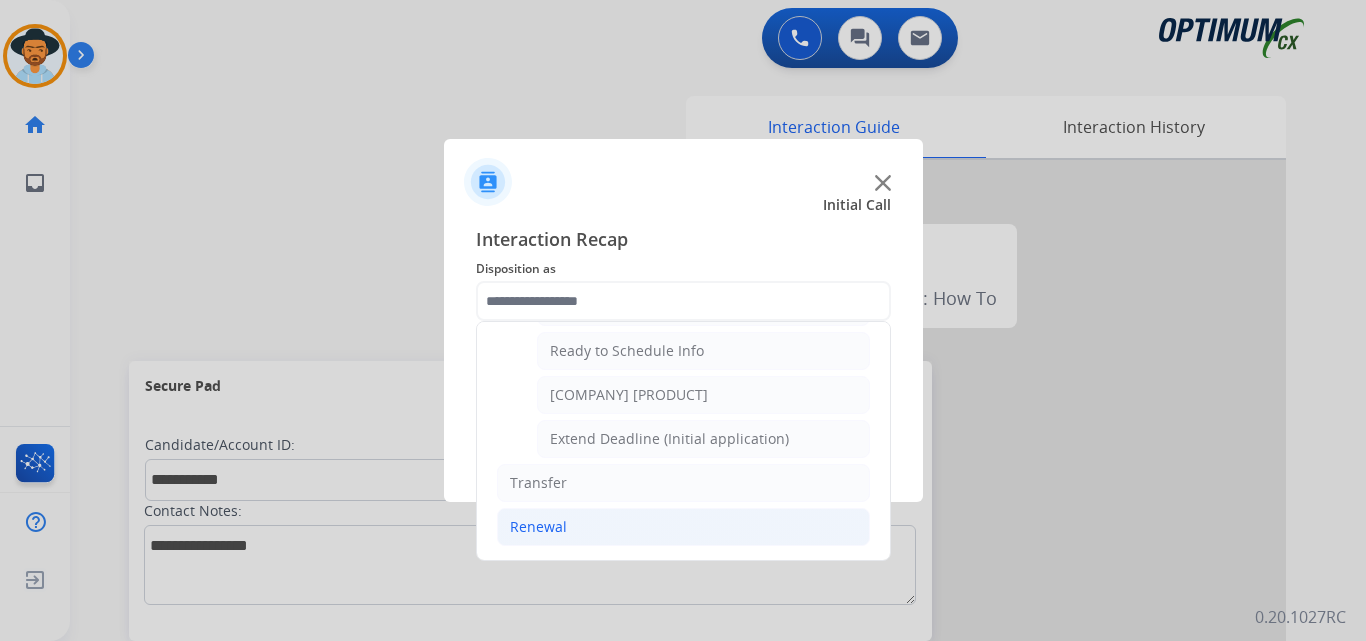 click on "Renewal" 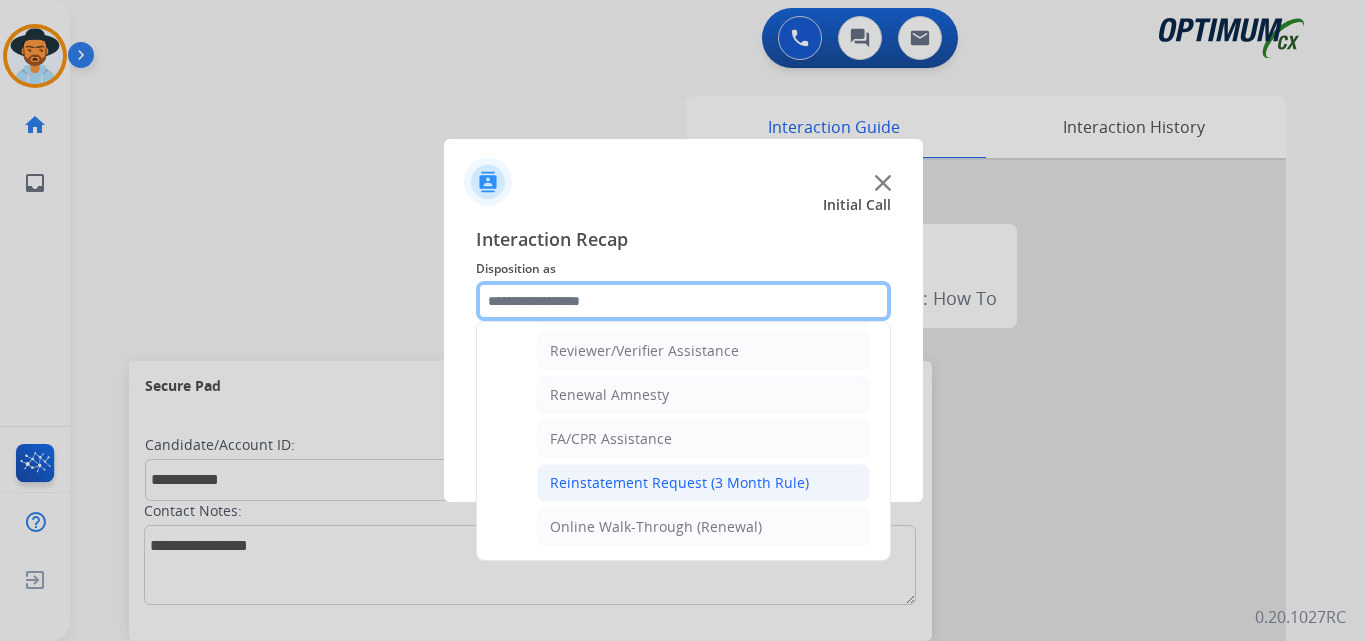scroll, scrollTop: 605, scrollLeft: 0, axis: vertical 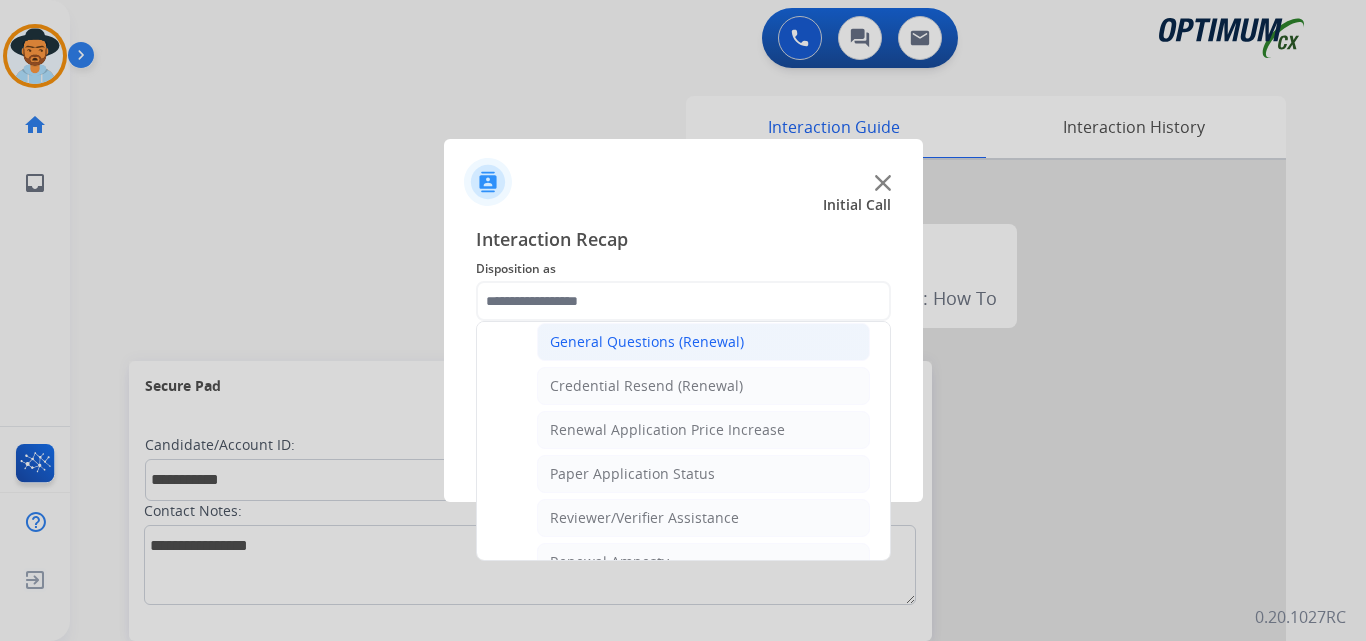 click on "General Questions (Renewal)" 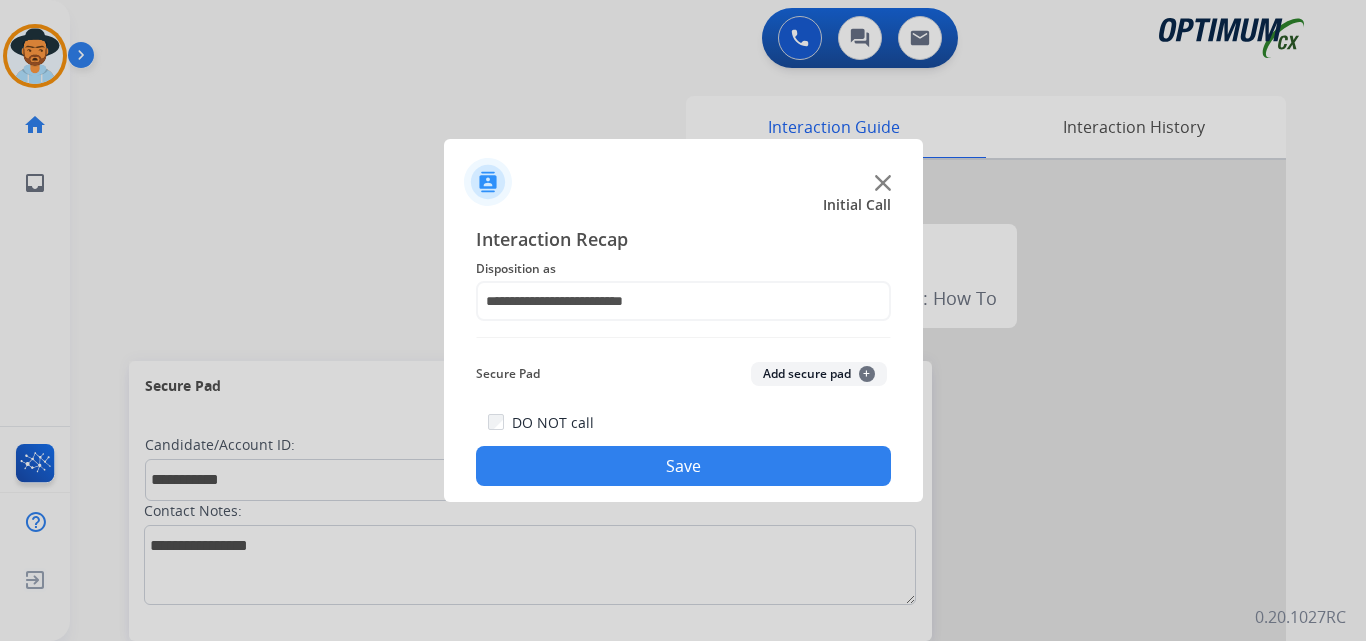 click on "Save" 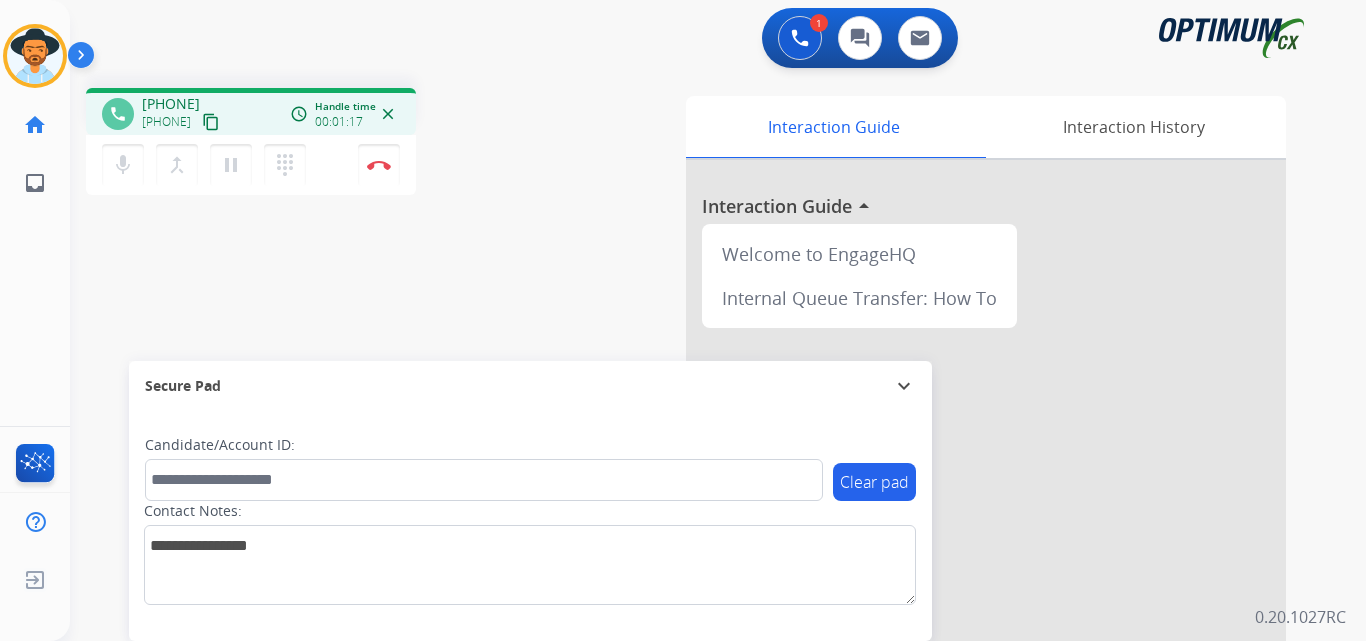 click on "[PHONE]" at bounding box center [171, 104] 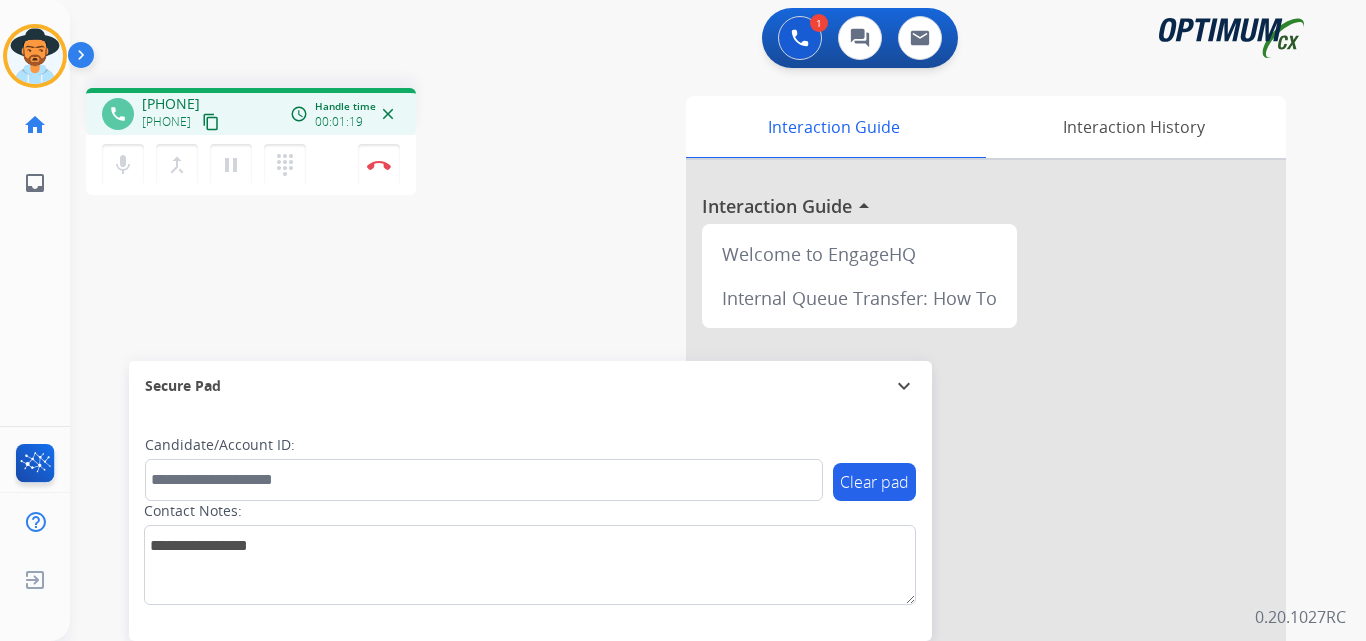 copy on "[PHONE]" 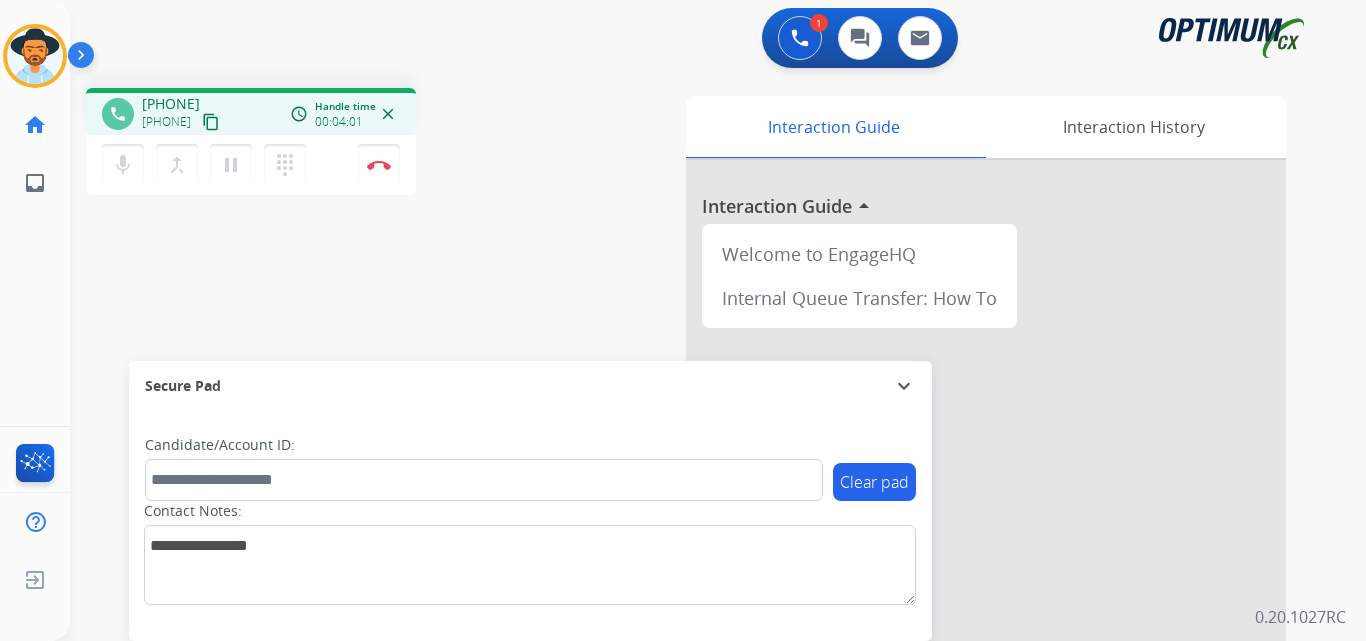 click on "phone [PHONE] [PHONE] content_copy access_time Call metrics Queue [TIME] Hold [TIME] Talk [TIME] Total [TIME] Handle time [TIME] close mic Mute merge_type Bridge pause Hold dialpad Dialpad Disconnect swap_horiz Break voice bridge close_fullscreen Connect 3-Way Call merge_type Separate 3-Way Call Interaction Guide Interaction History Interaction Guide arrow_drop_up Welcome to EngageHQ Internal Queue Transfer: How To Secure Pad expand_more Clear pad Candidate/Account ID: Contact Notes:" at bounding box center (694, 489) 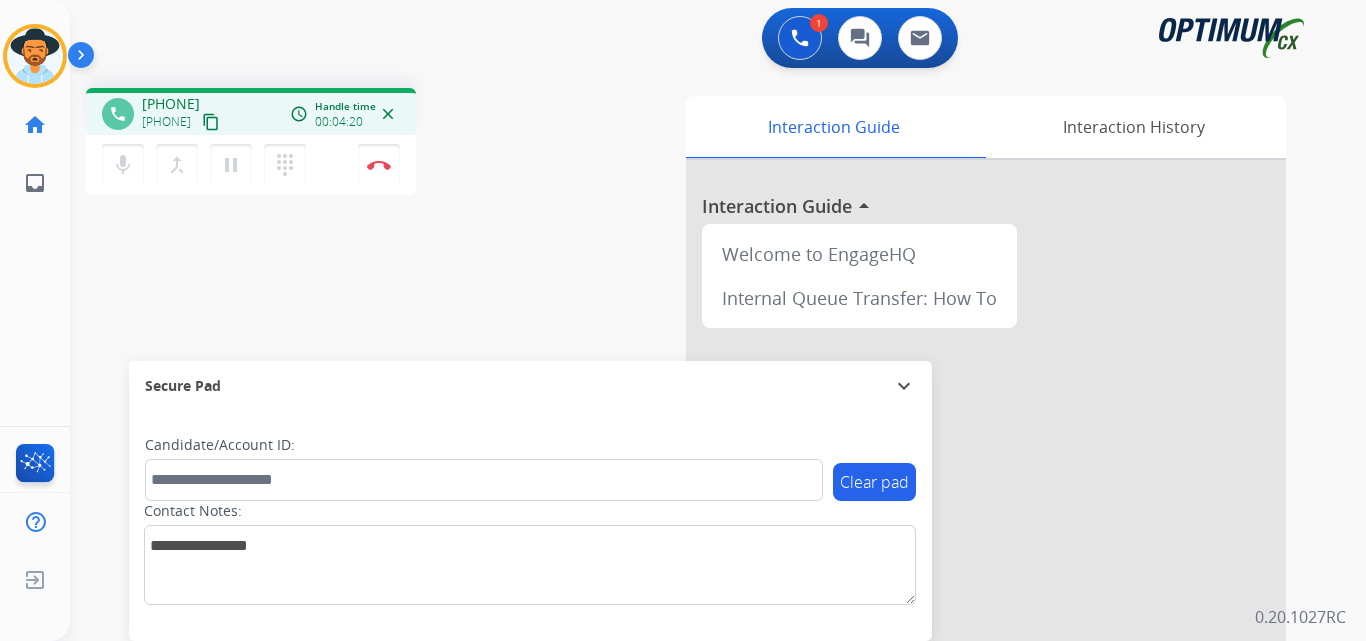 click on "[PHONE]" at bounding box center [171, 104] 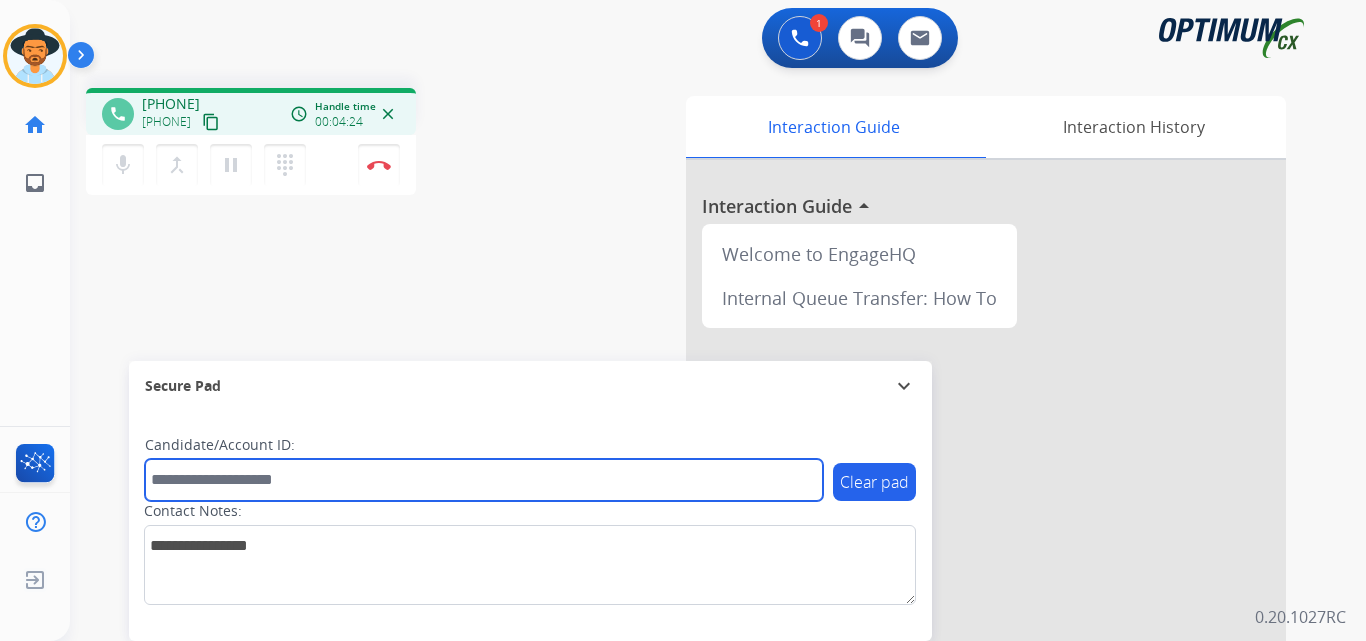 click at bounding box center (484, 480) 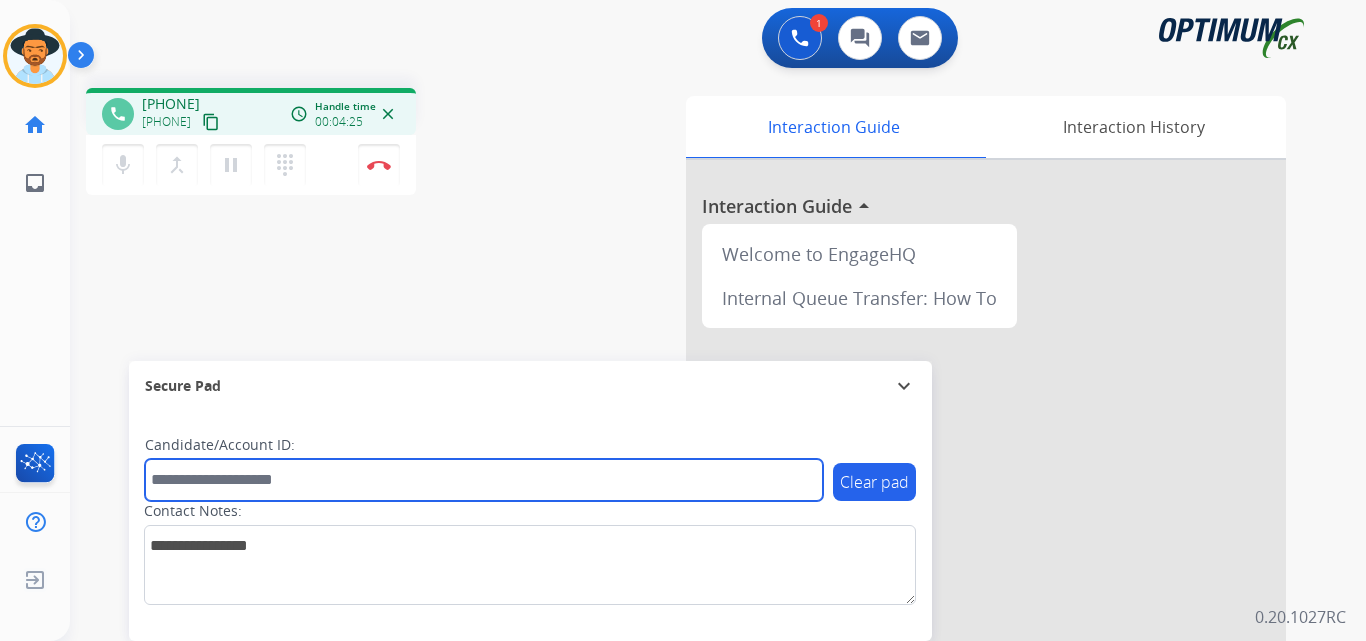 paste on "**********" 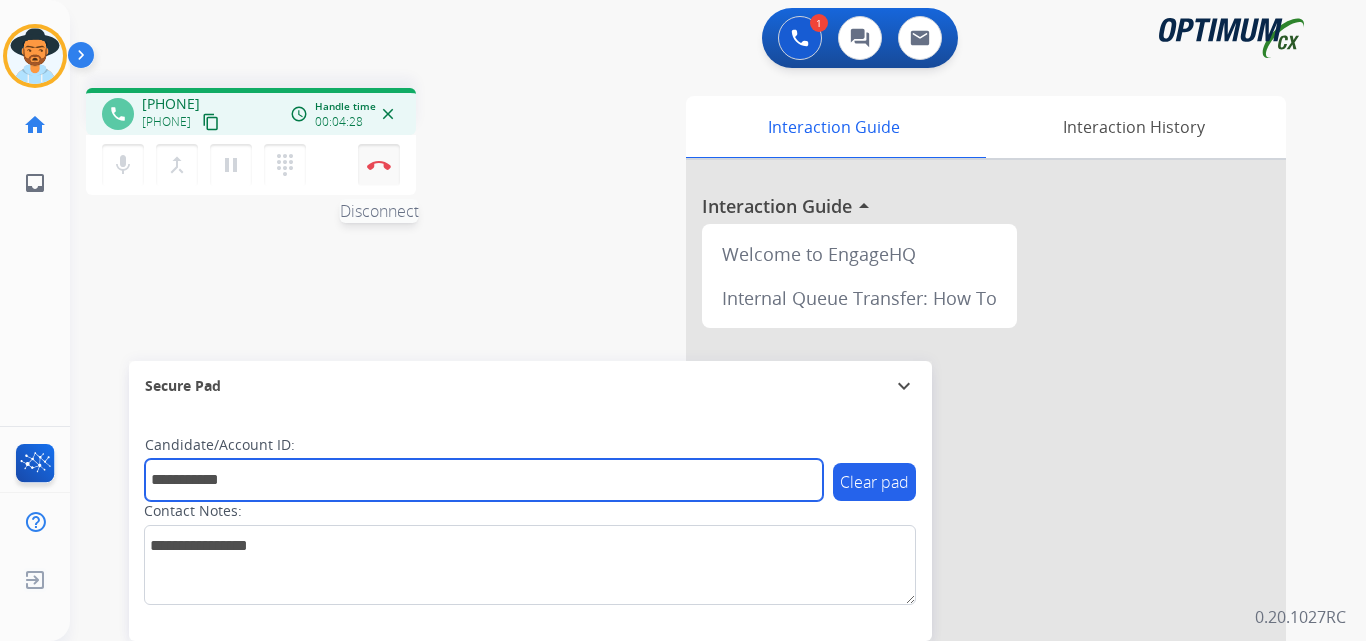 type on "**********" 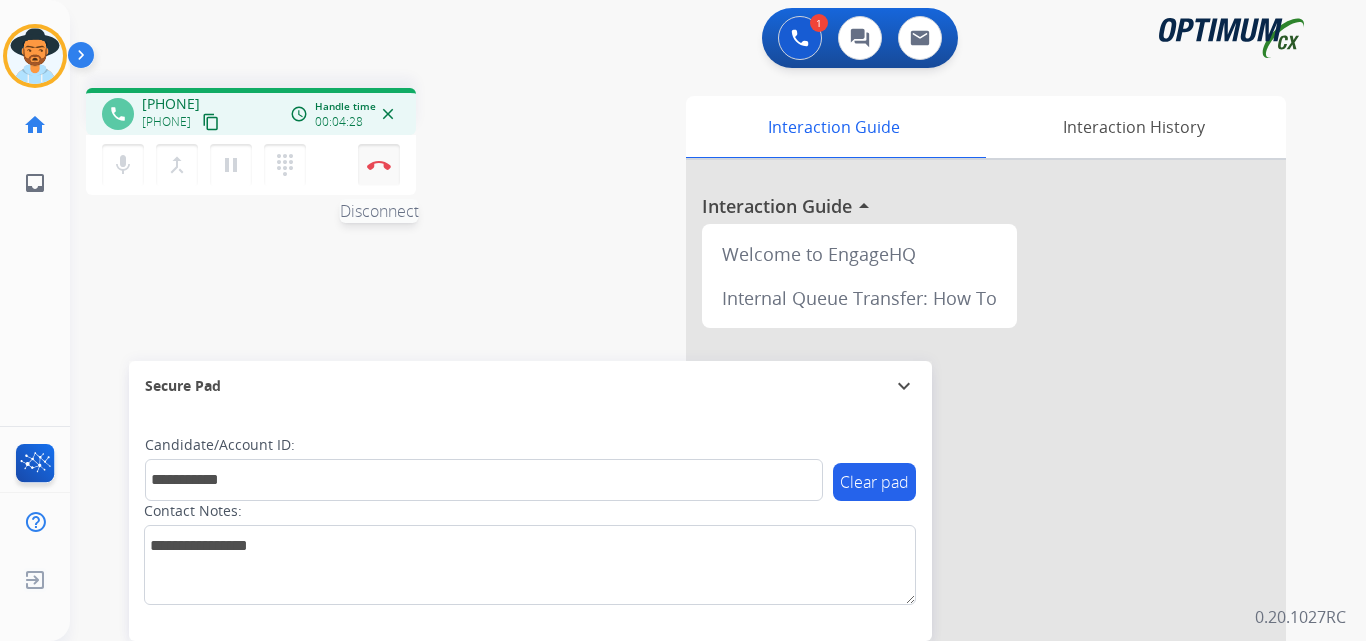 click on "Disconnect" at bounding box center (379, 165) 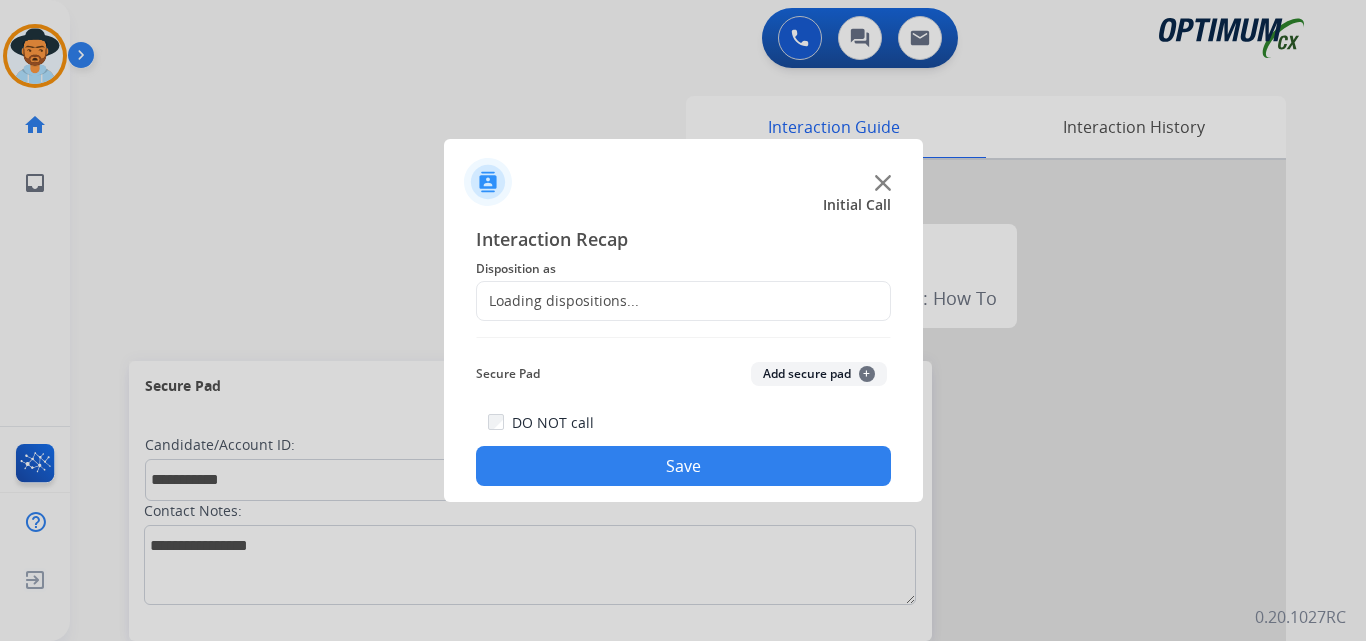 click on "Loading dispositions..." 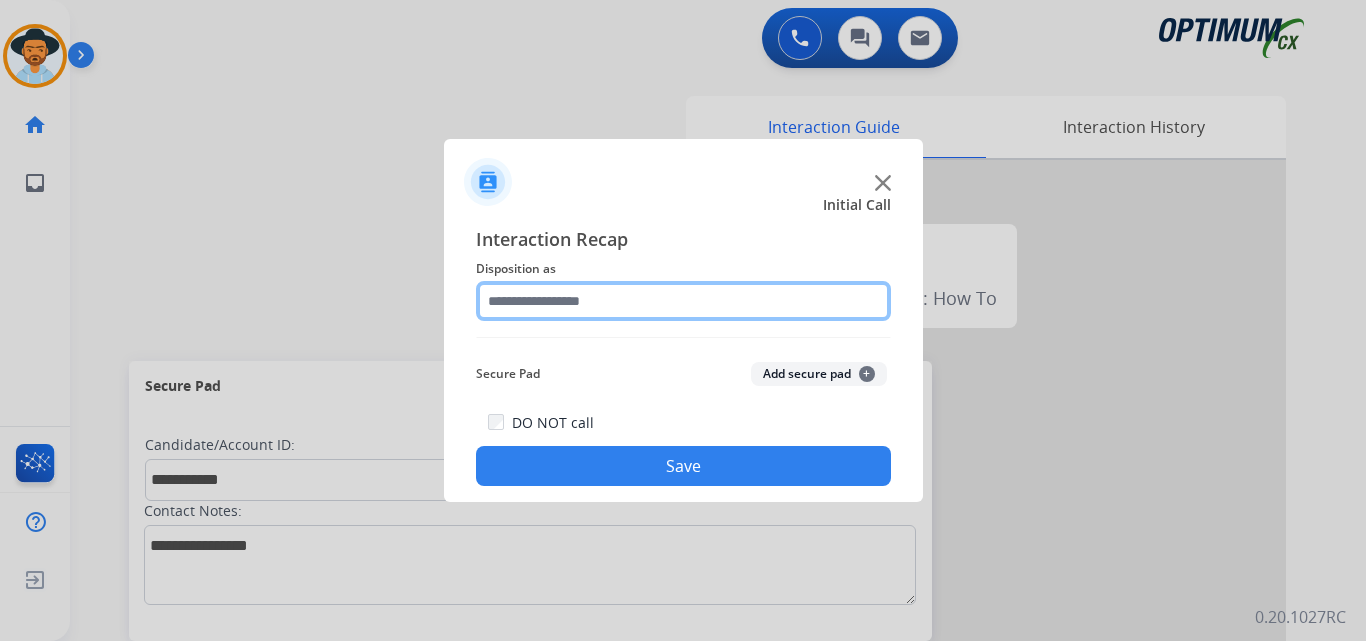 click 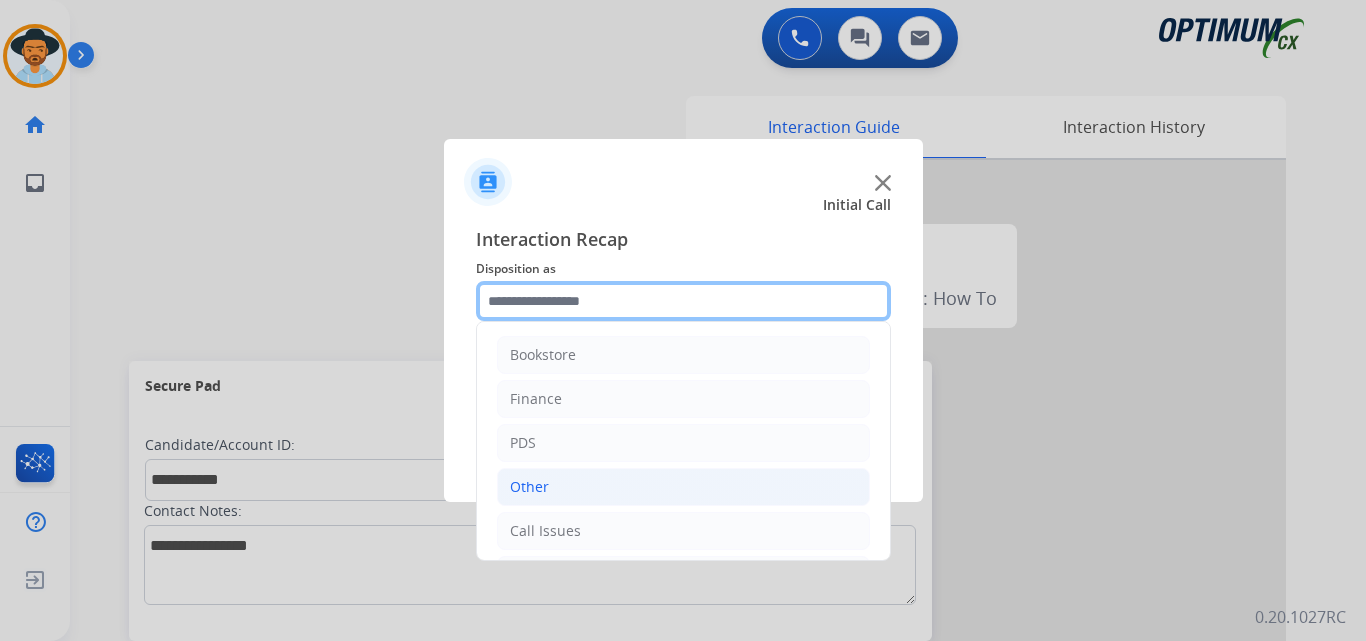 scroll, scrollTop: 136, scrollLeft: 0, axis: vertical 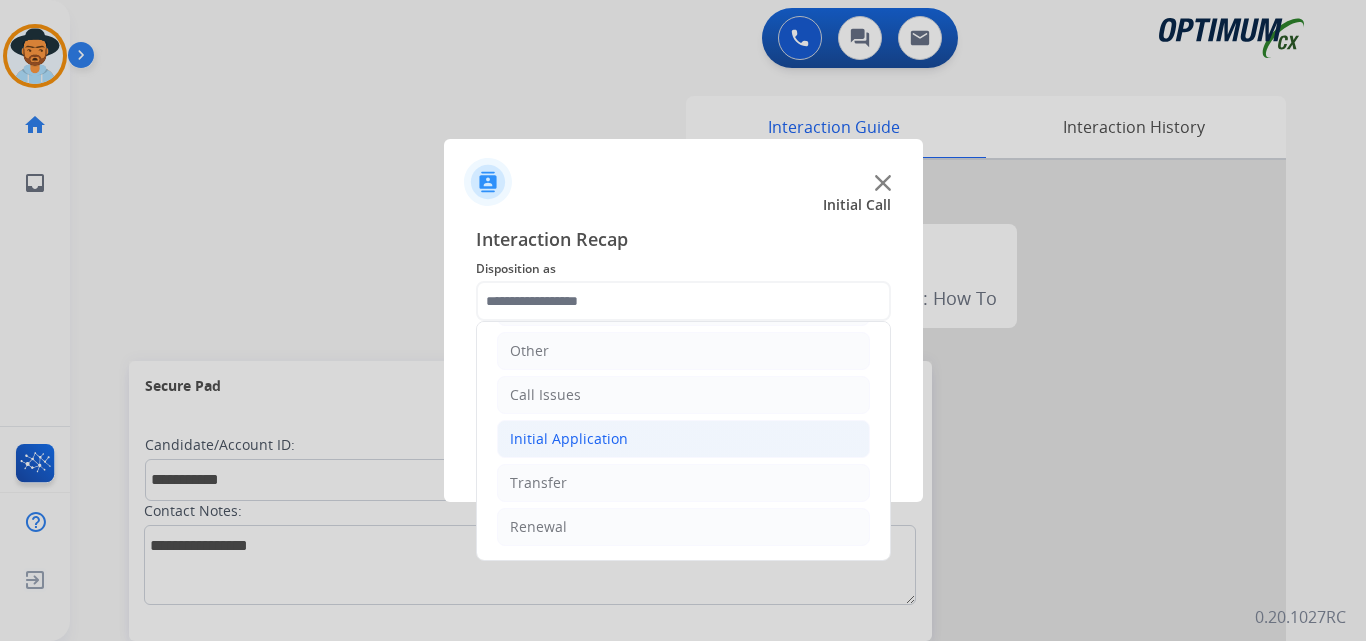 click on "Initial Application" 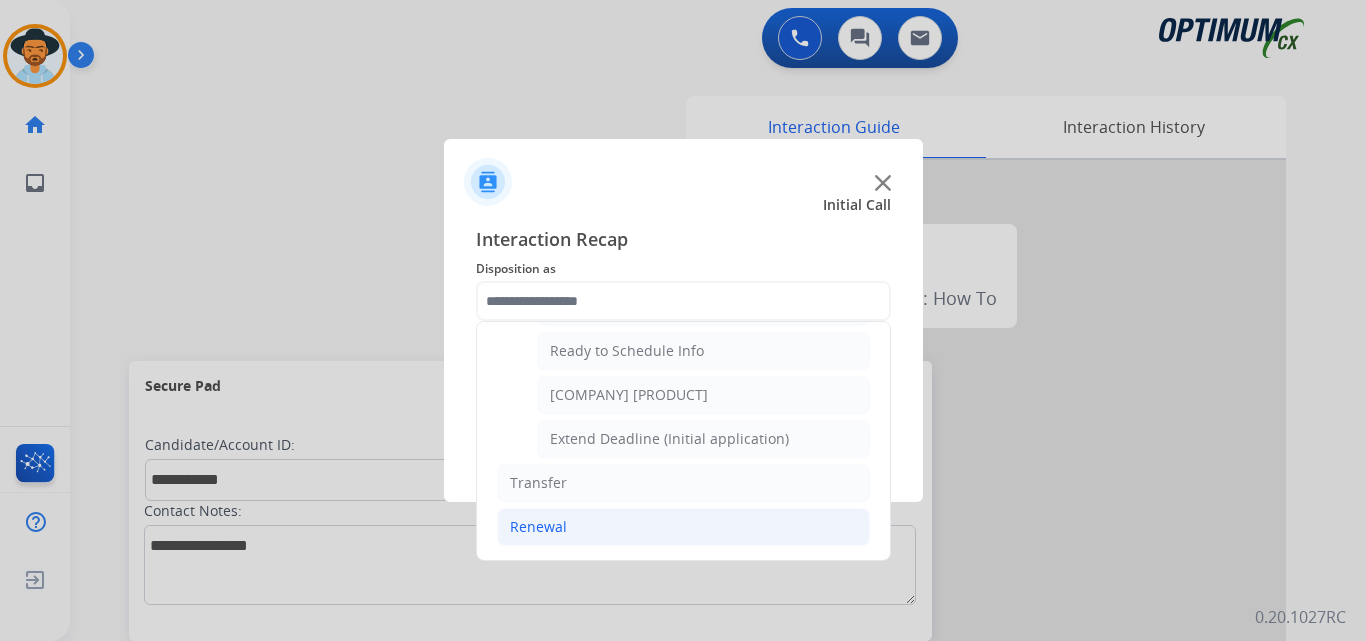 click on "Renewal" 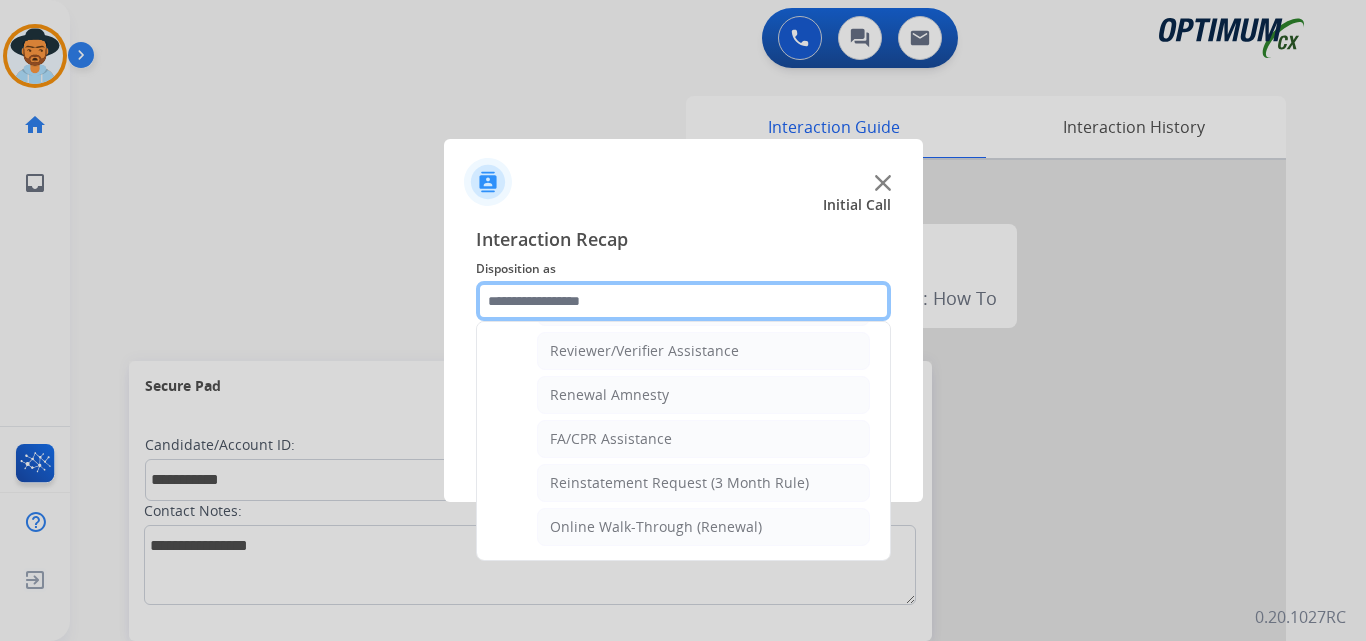 scroll, scrollTop: 439, scrollLeft: 0, axis: vertical 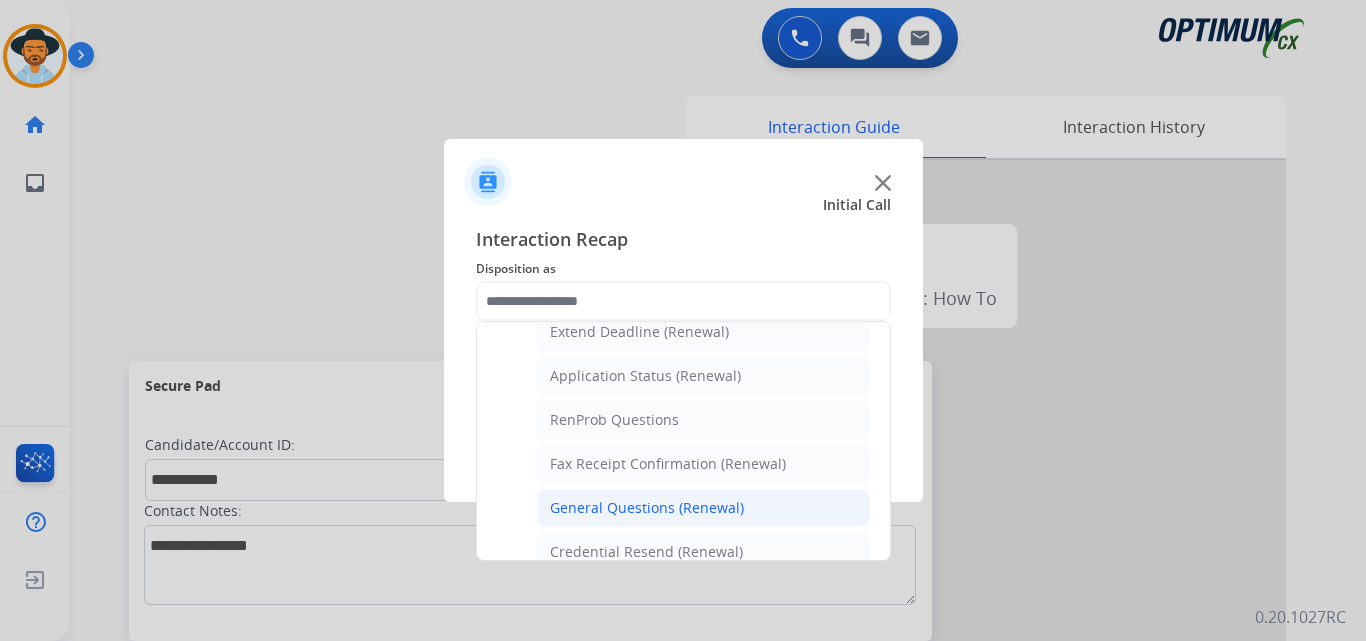 click on "General Questions (Renewal)" 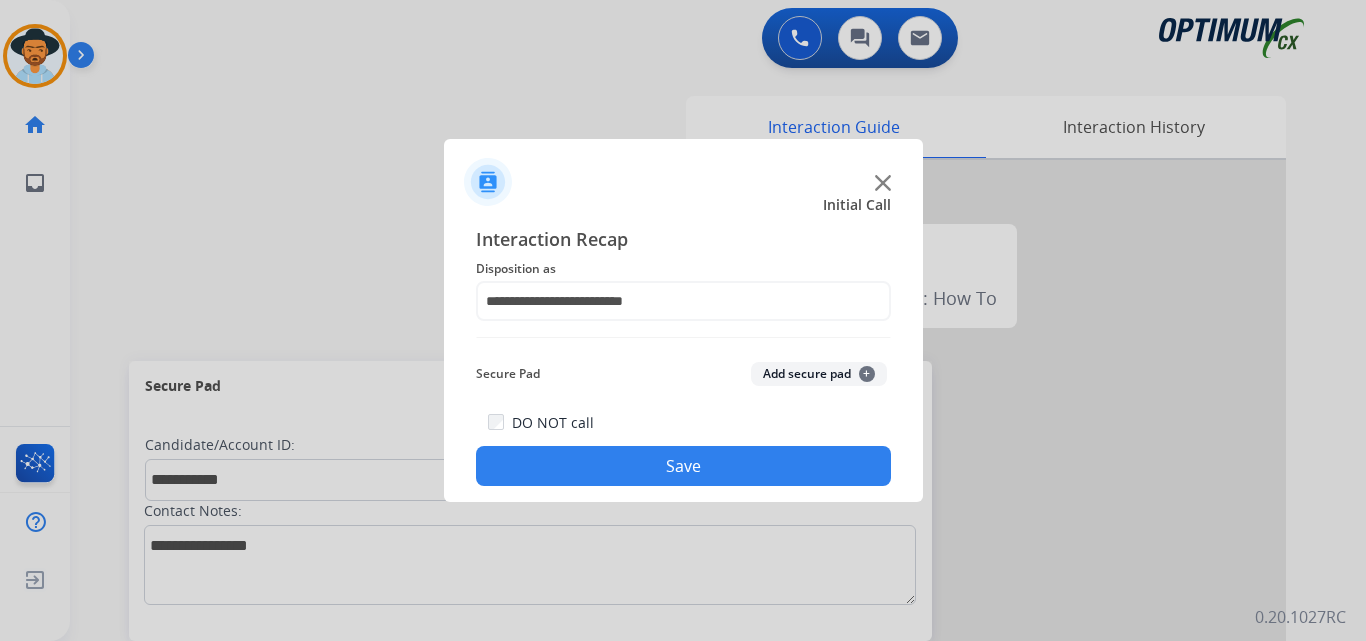 click on "Save" 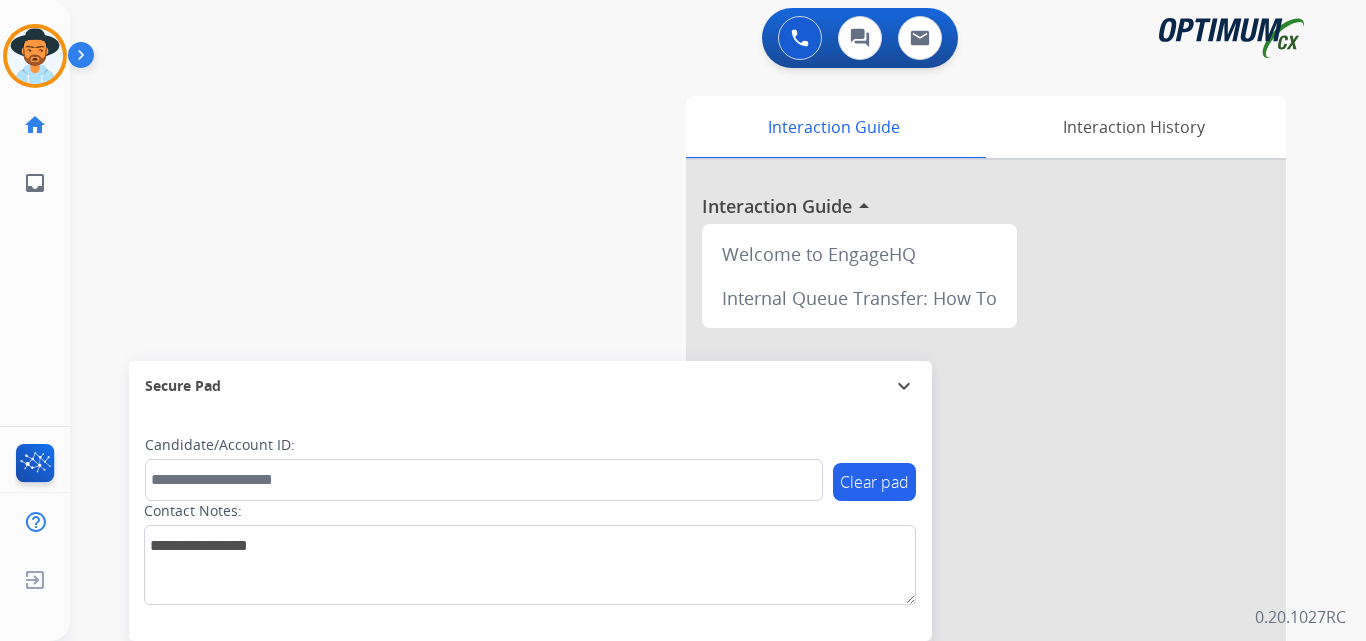 click on "swap_horiz Break voice bridge close_fullscreen Connect 3-Way Call merge_type Separate 3-Way Call Interaction Guide Interaction History Interaction Guide arrow_drop_up Welcome to EngageHQ Internal Queue Transfer: How To Secure Pad expand_more Clear pad Candidate/Account ID: Contact Notes:" at bounding box center [694, 489] 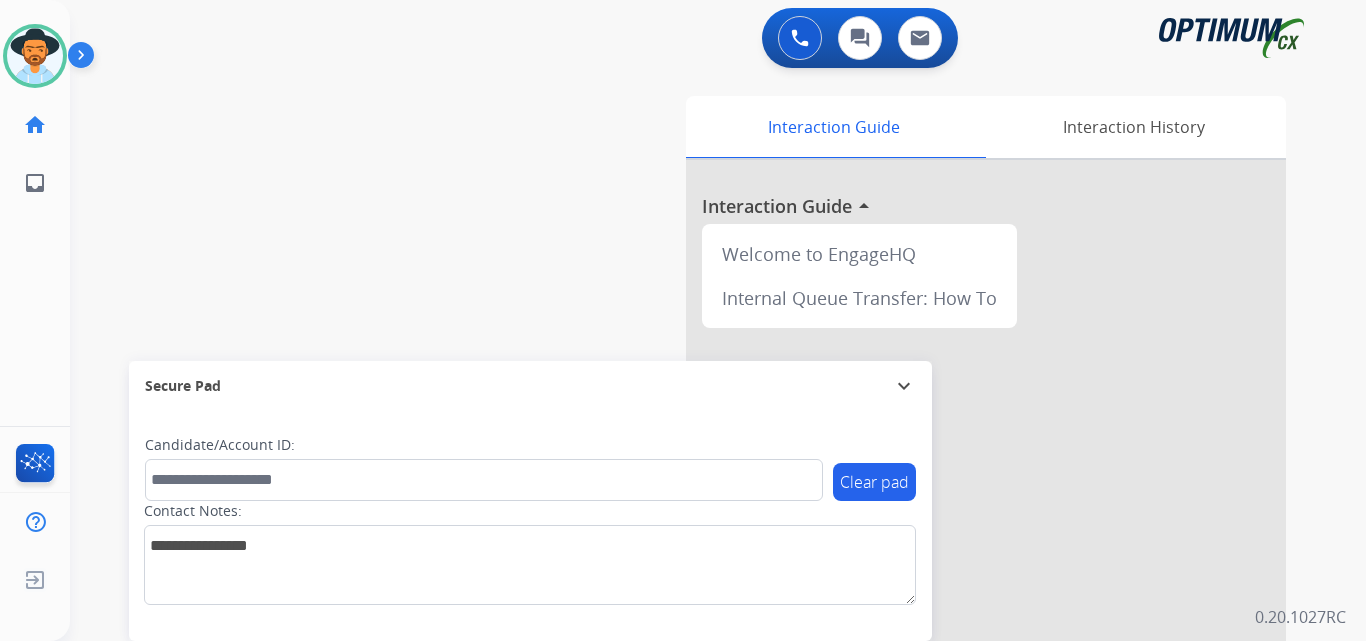 click on "0 Voice Interactions  0 Chat Interactions   0 Email Interactions" at bounding box center [706, 40] 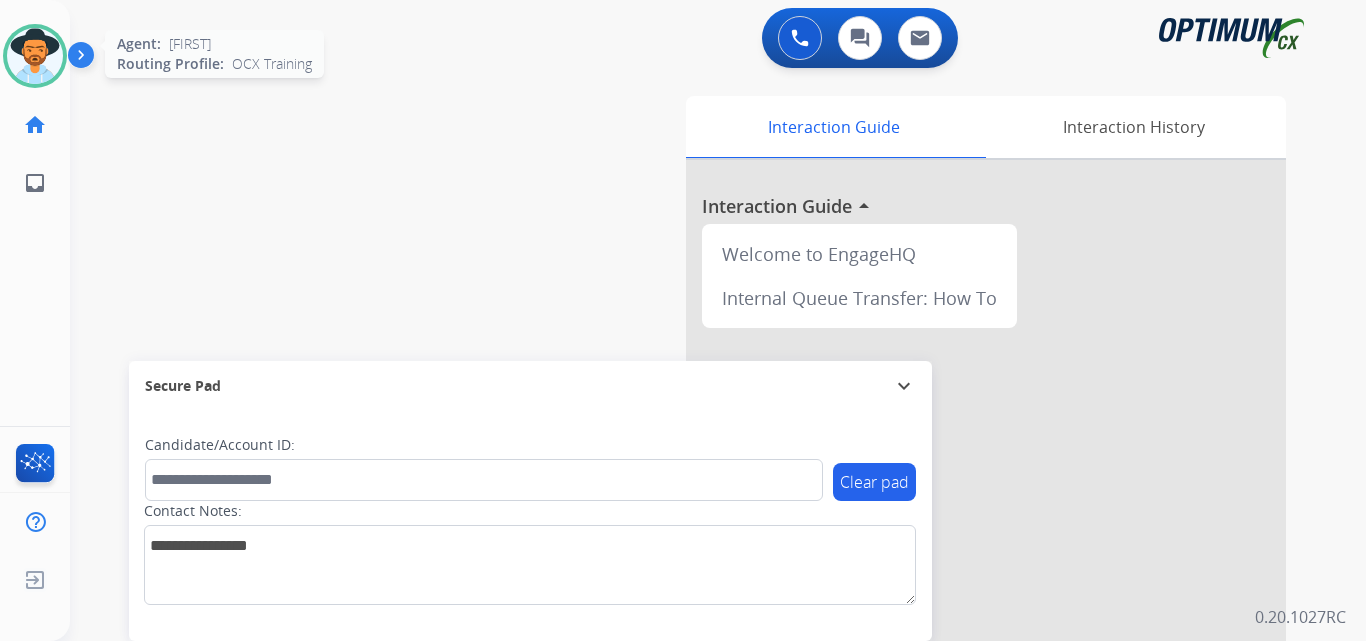 click at bounding box center (35, 56) 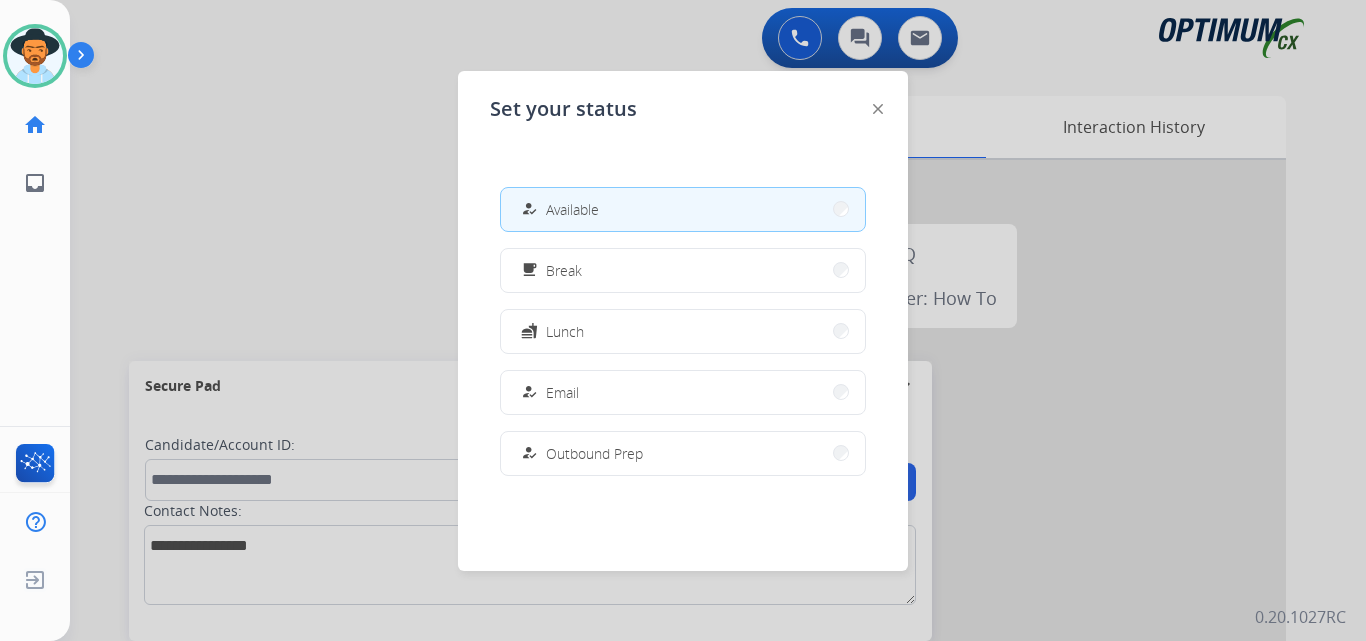 scroll, scrollTop: 499, scrollLeft: 0, axis: vertical 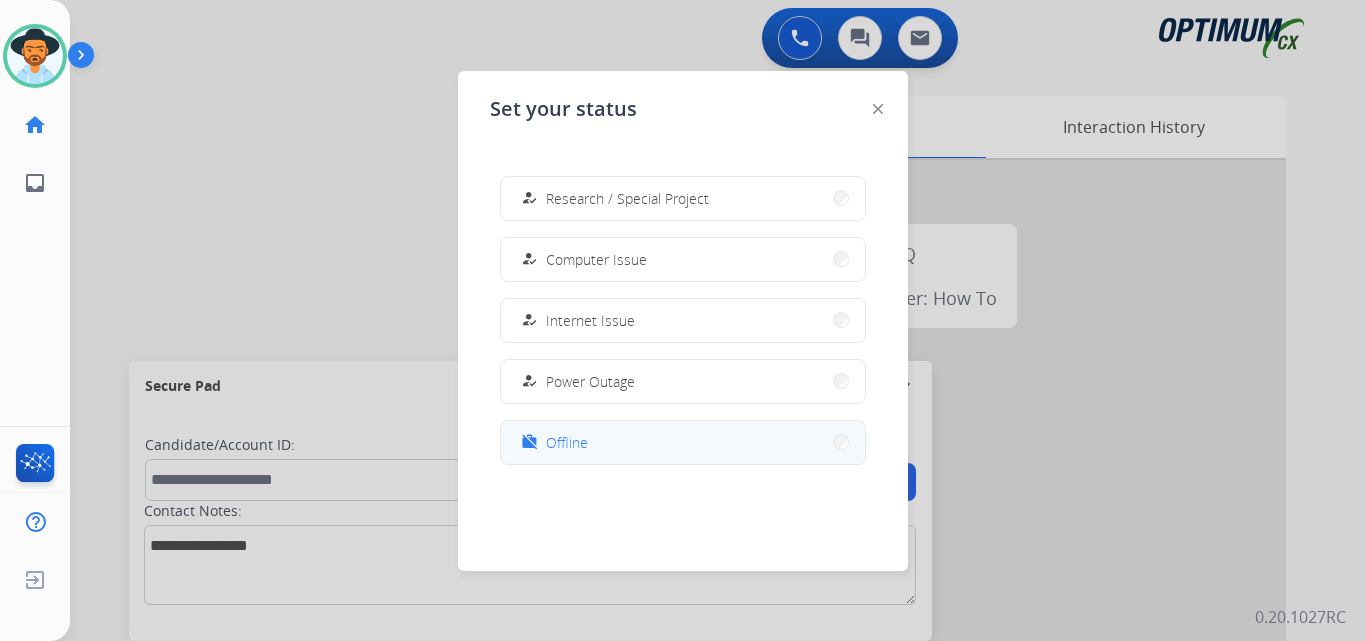 click on "Offline" at bounding box center (567, 442) 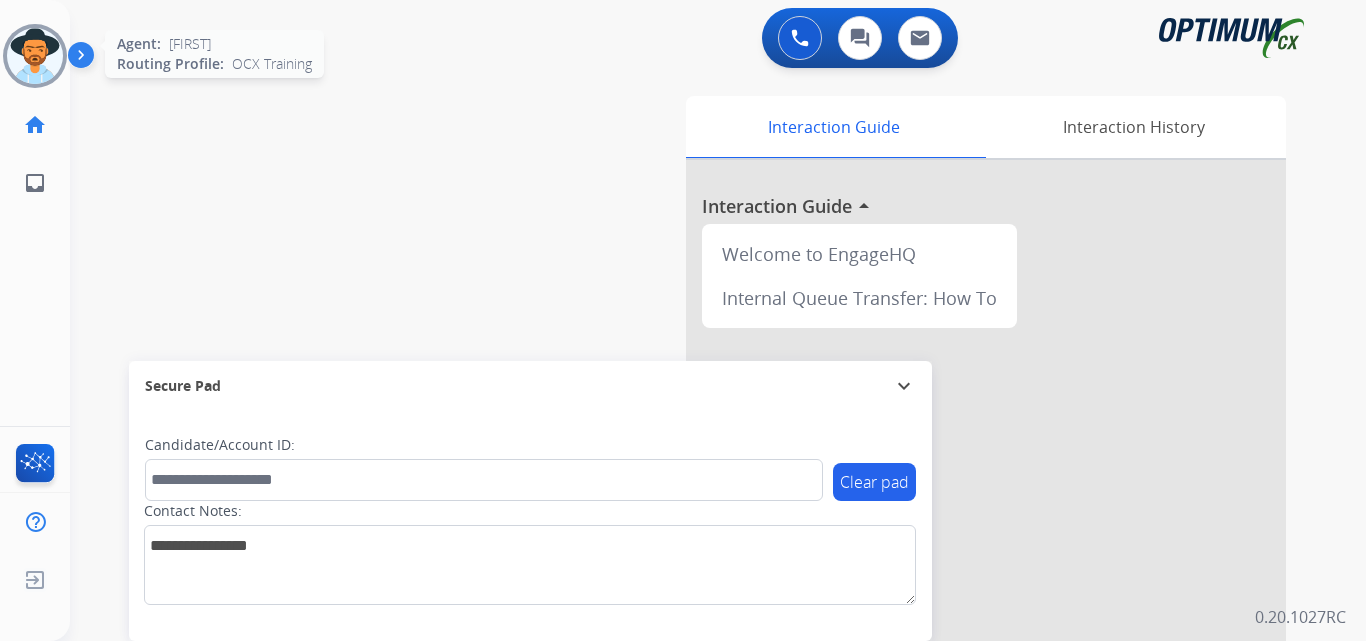 click at bounding box center [35, 56] 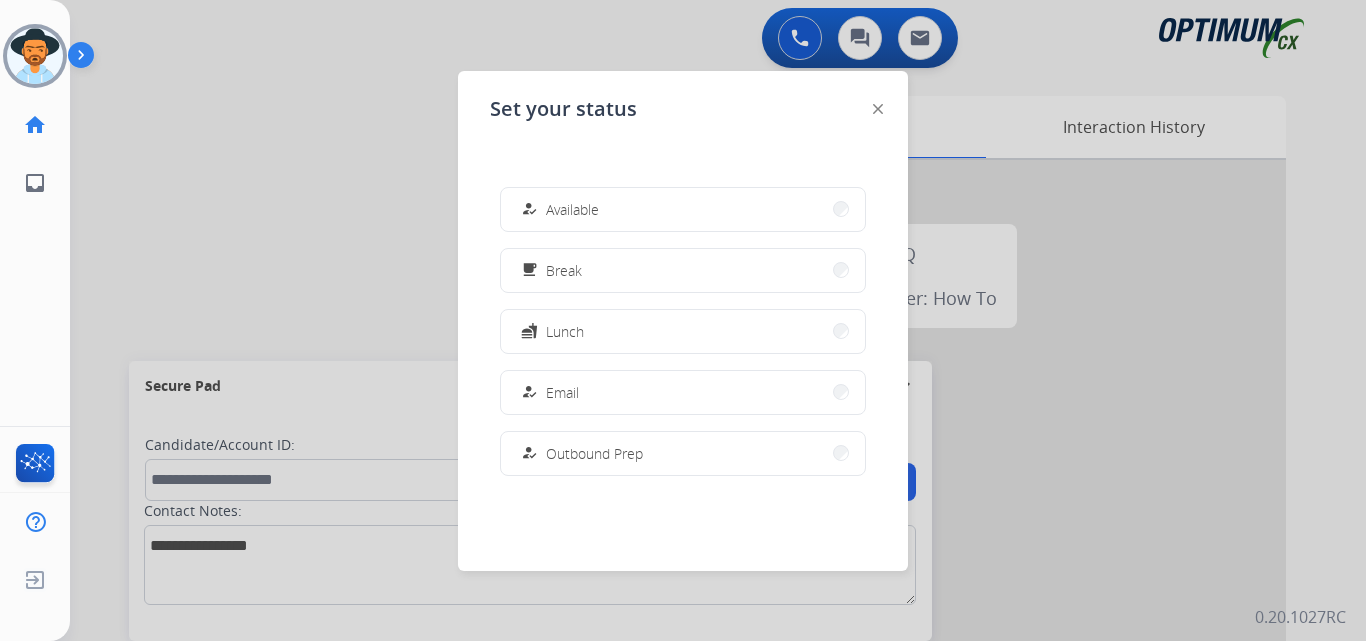 scroll, scrollTop: 499, scrollLeft: 0, axis: vertical 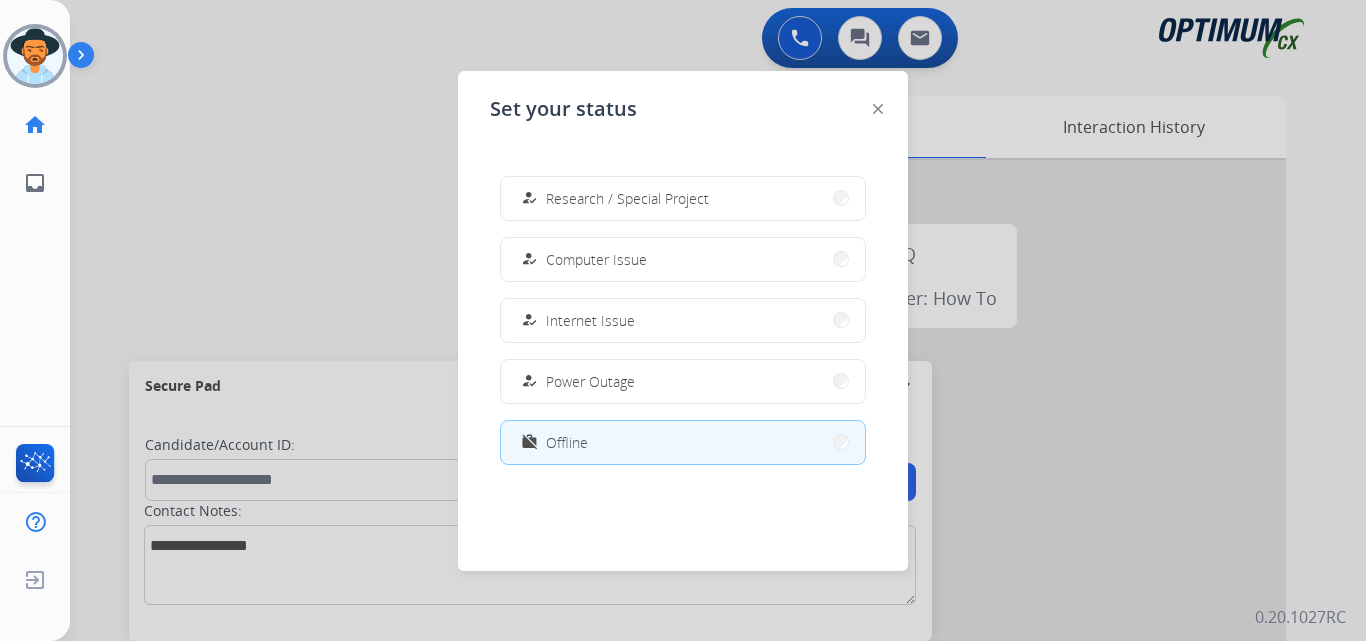 click at bounding box center [683, 320] 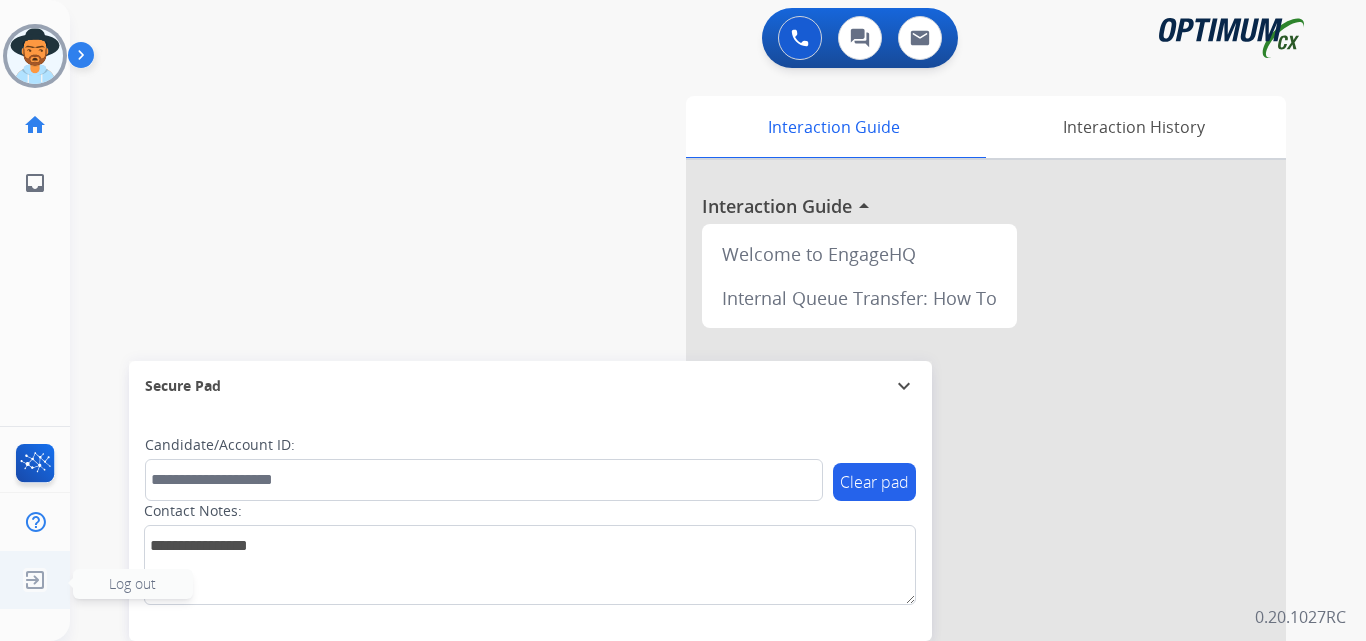 click 